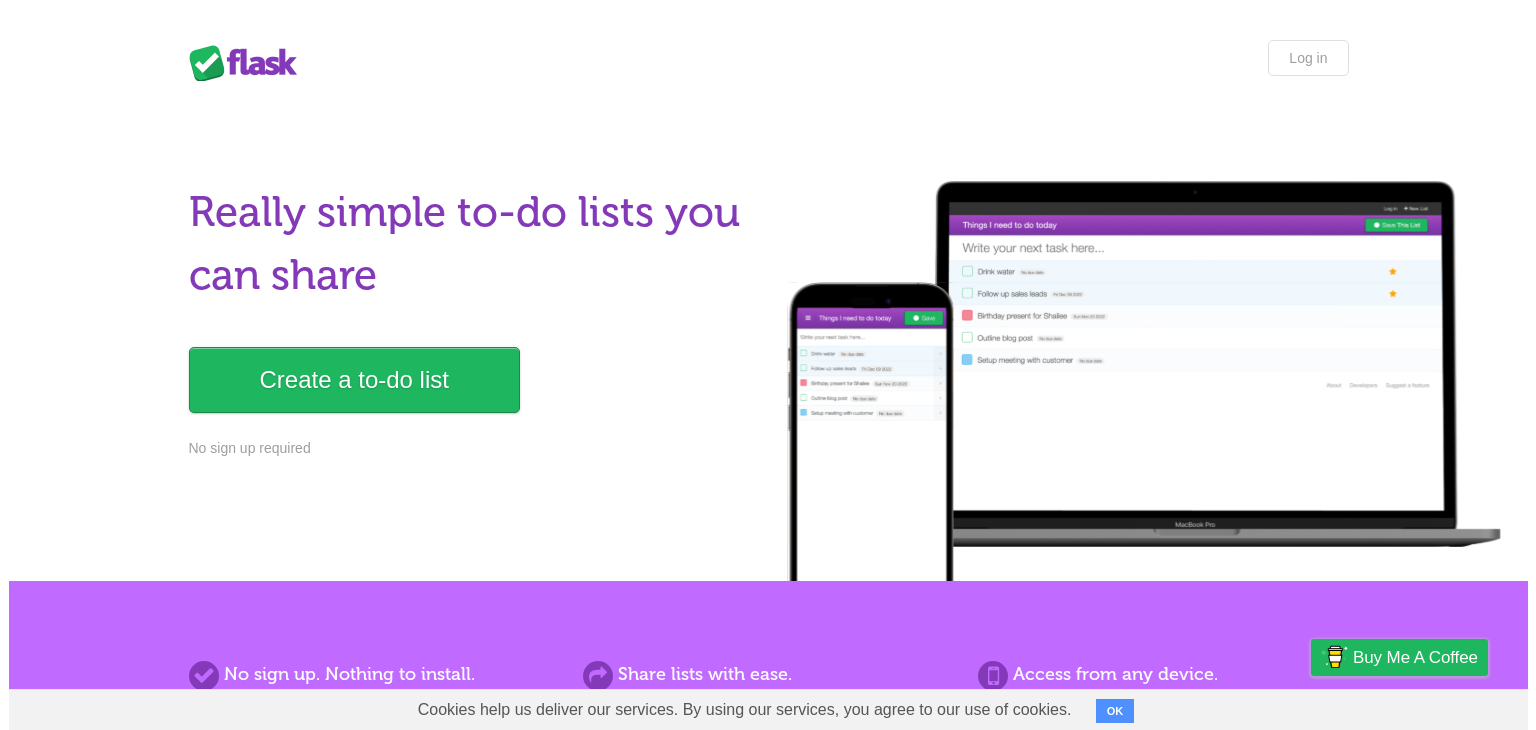 scroll, scrollTop: 0, scrollLeft: 0, axis: both 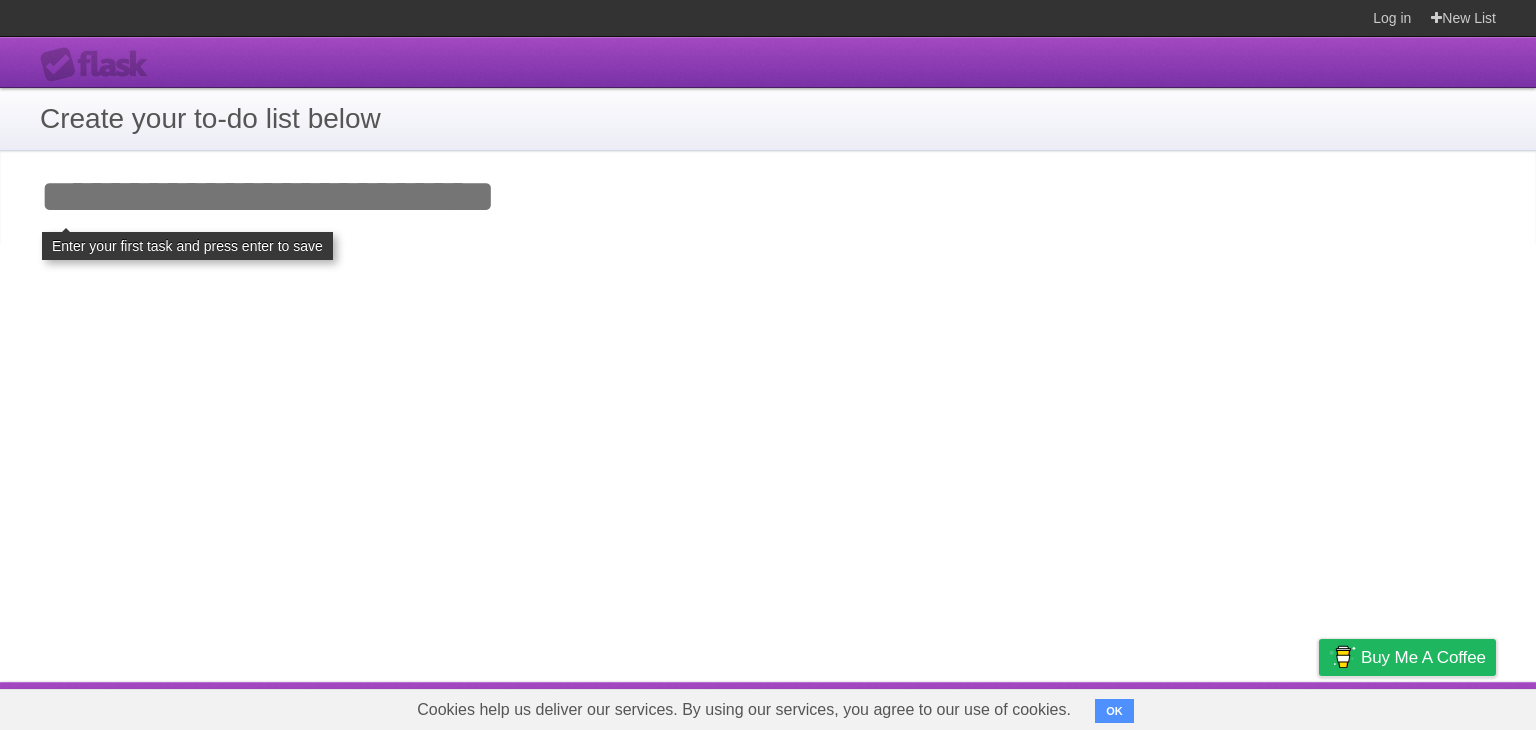 click on "Add your first task" at bounding box center [768, 197] 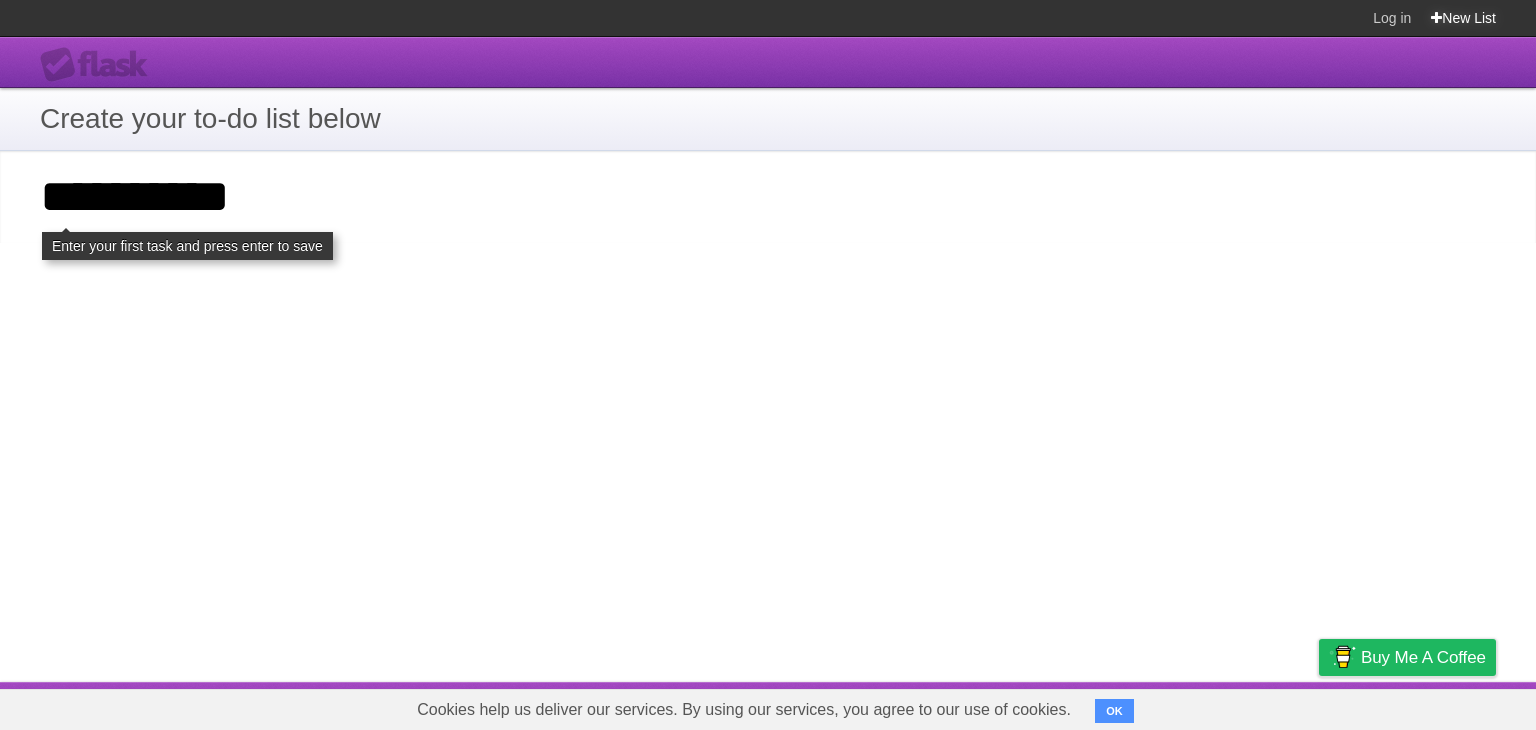 click at bounding box center (1436, 18) 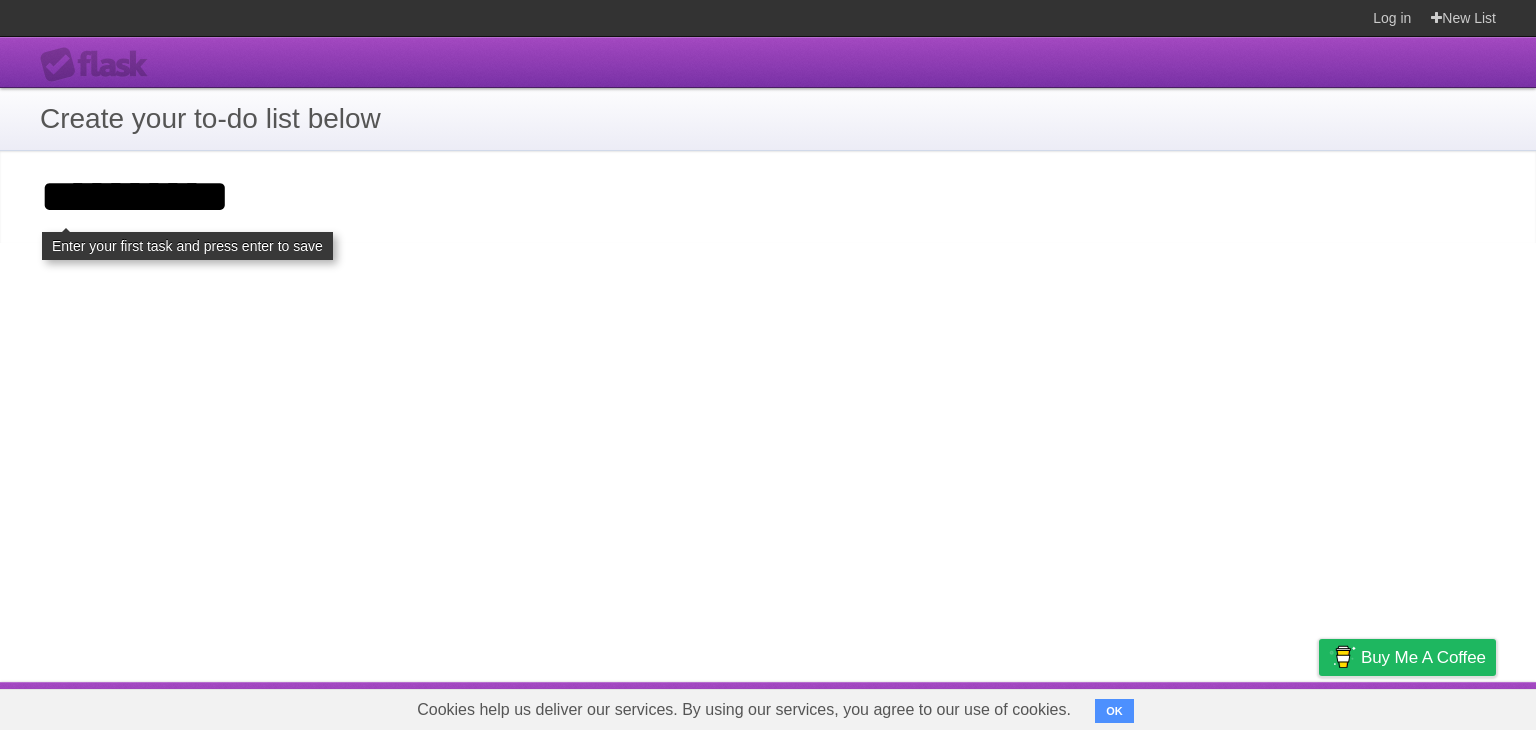 click on "**********" at bounding box center (768, 359) 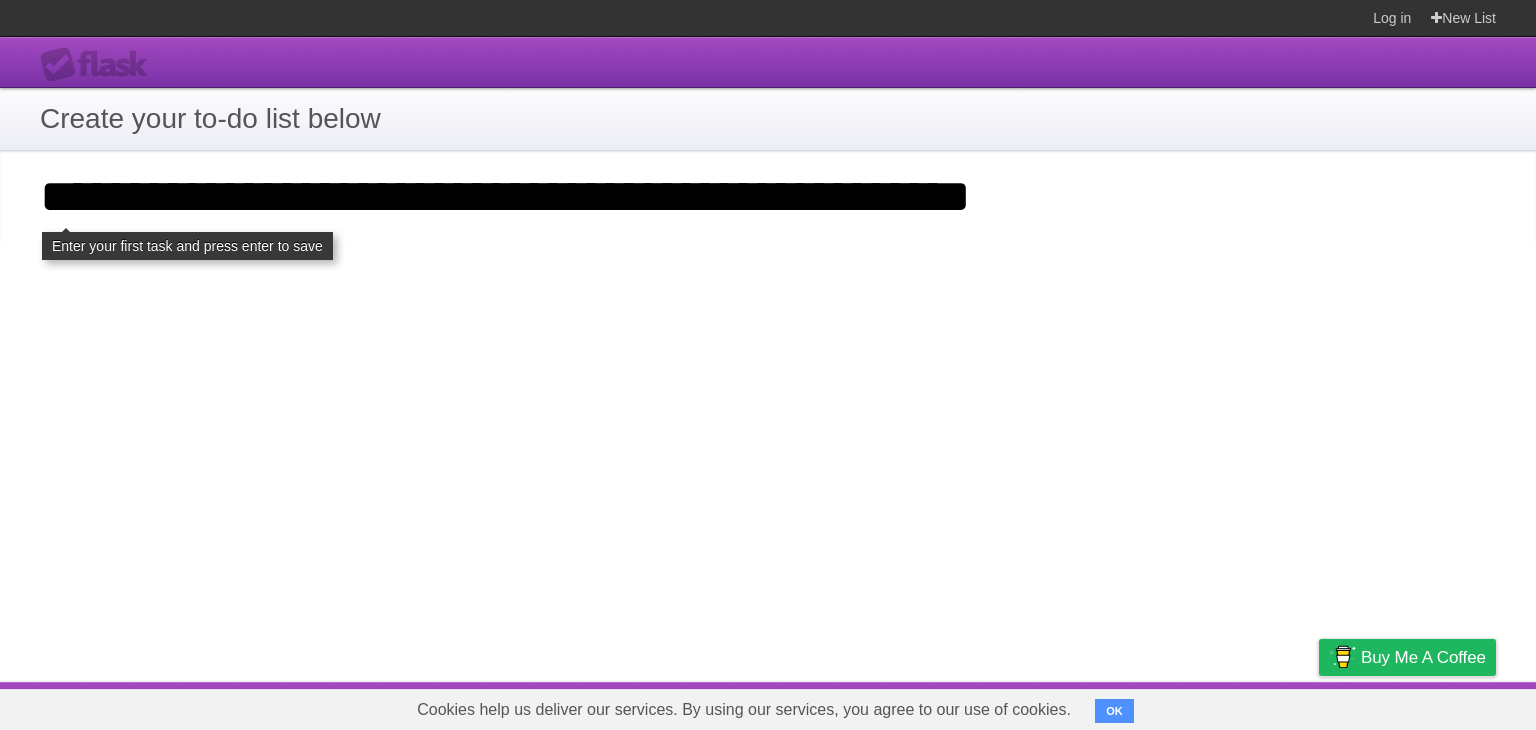 type on "**********" 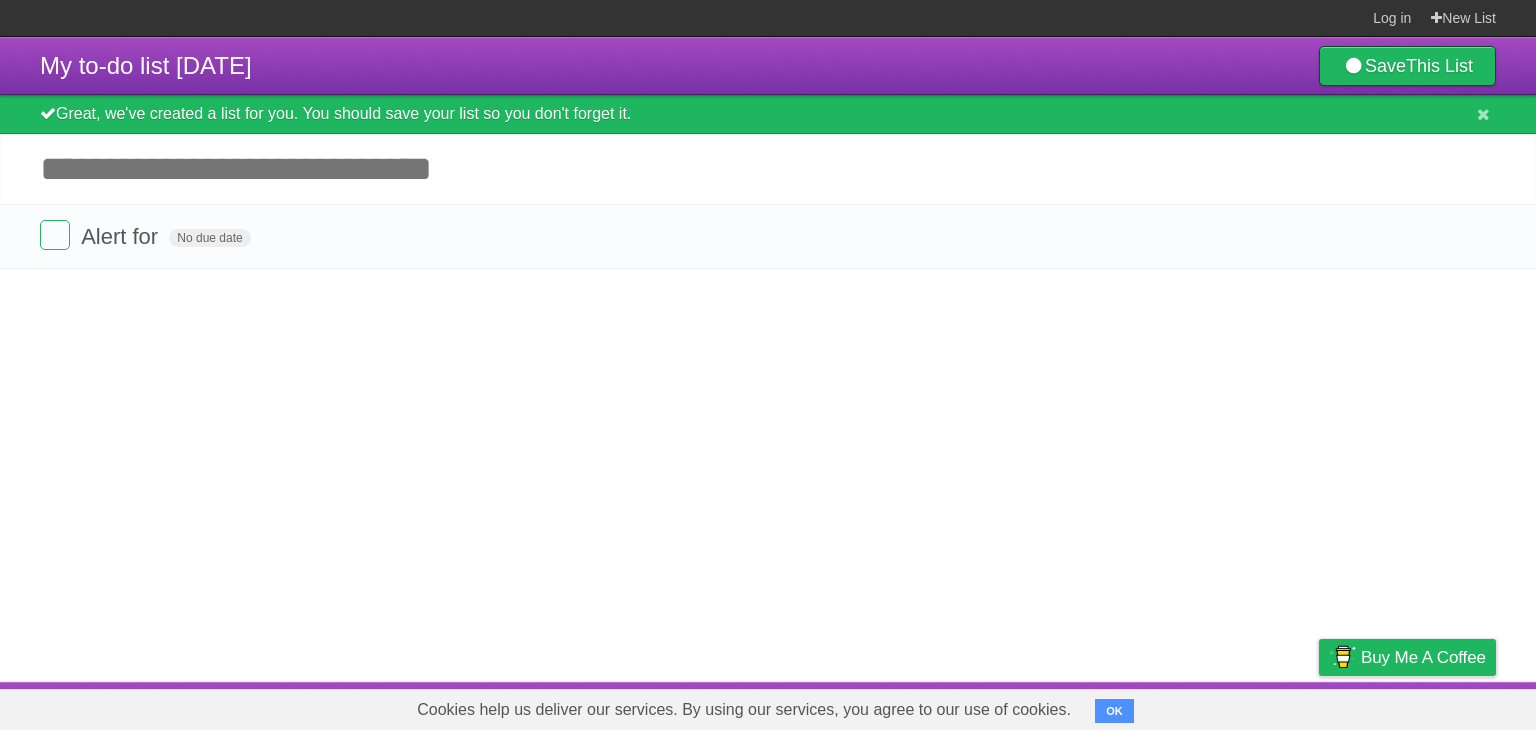 scroll, scrollTop: 0, scrollLeft: 0, axis: both 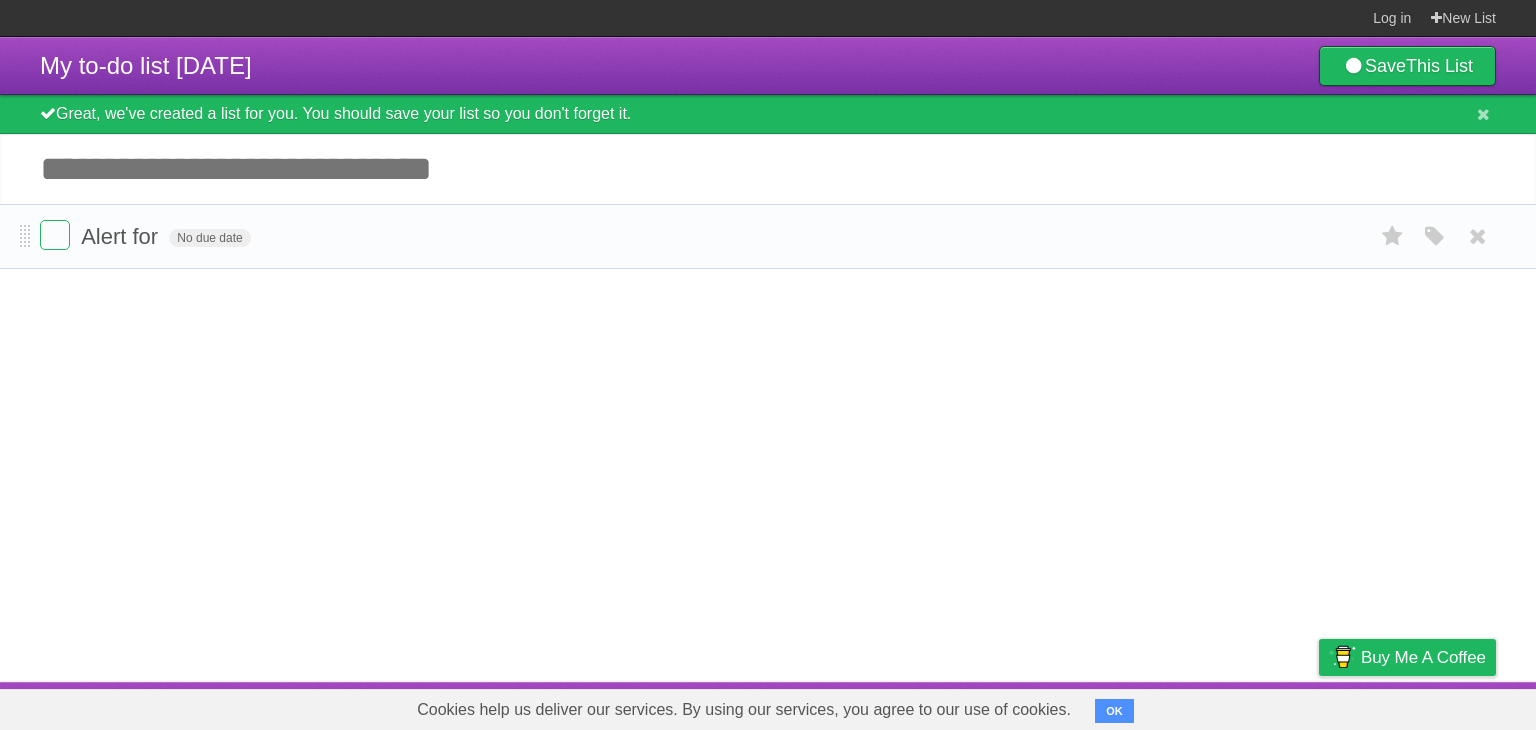 click on "Alert for
No due date
White
Red
Blue
Green
Purple
Orange" at bounding box center [768, 236] 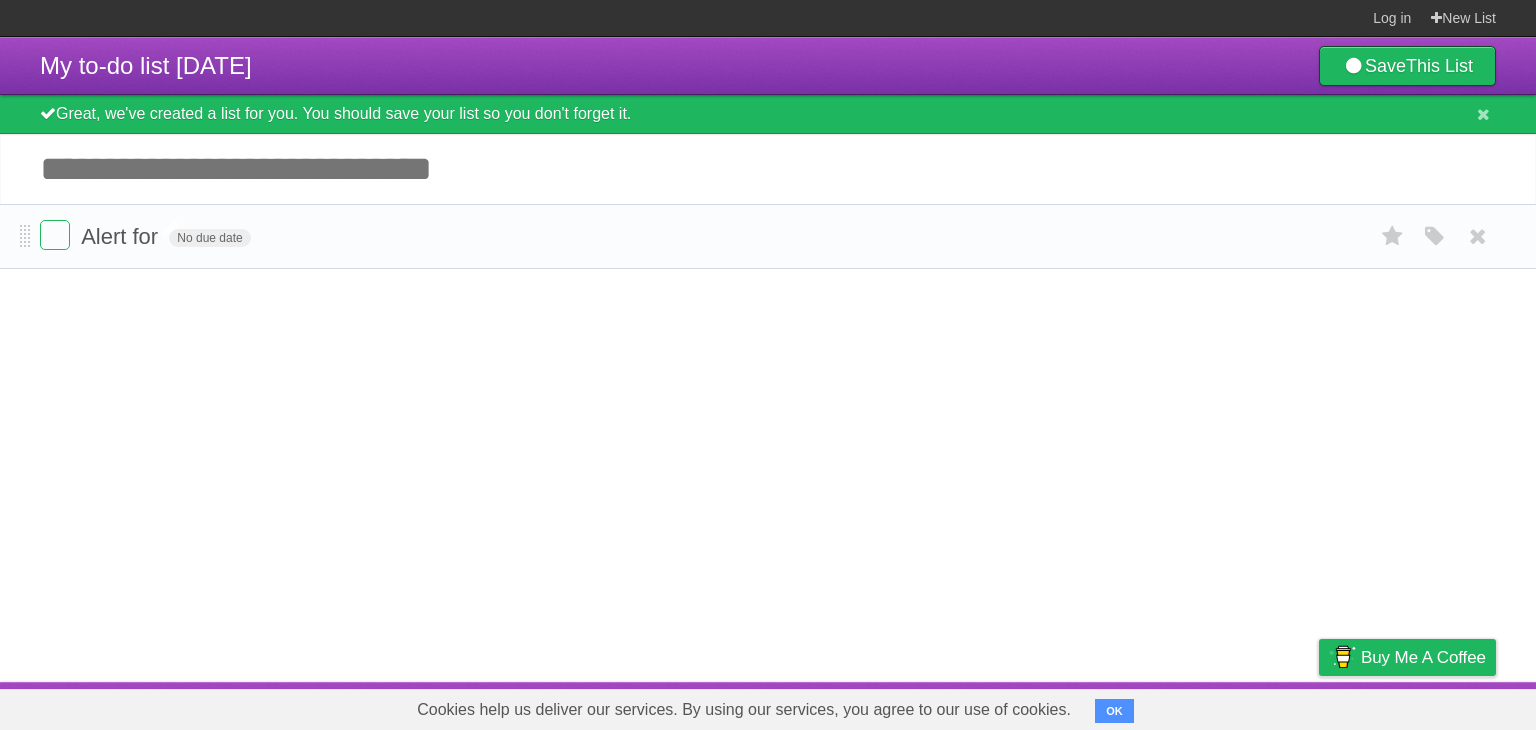 click on "Alert for" at bounding box center (122, 236) 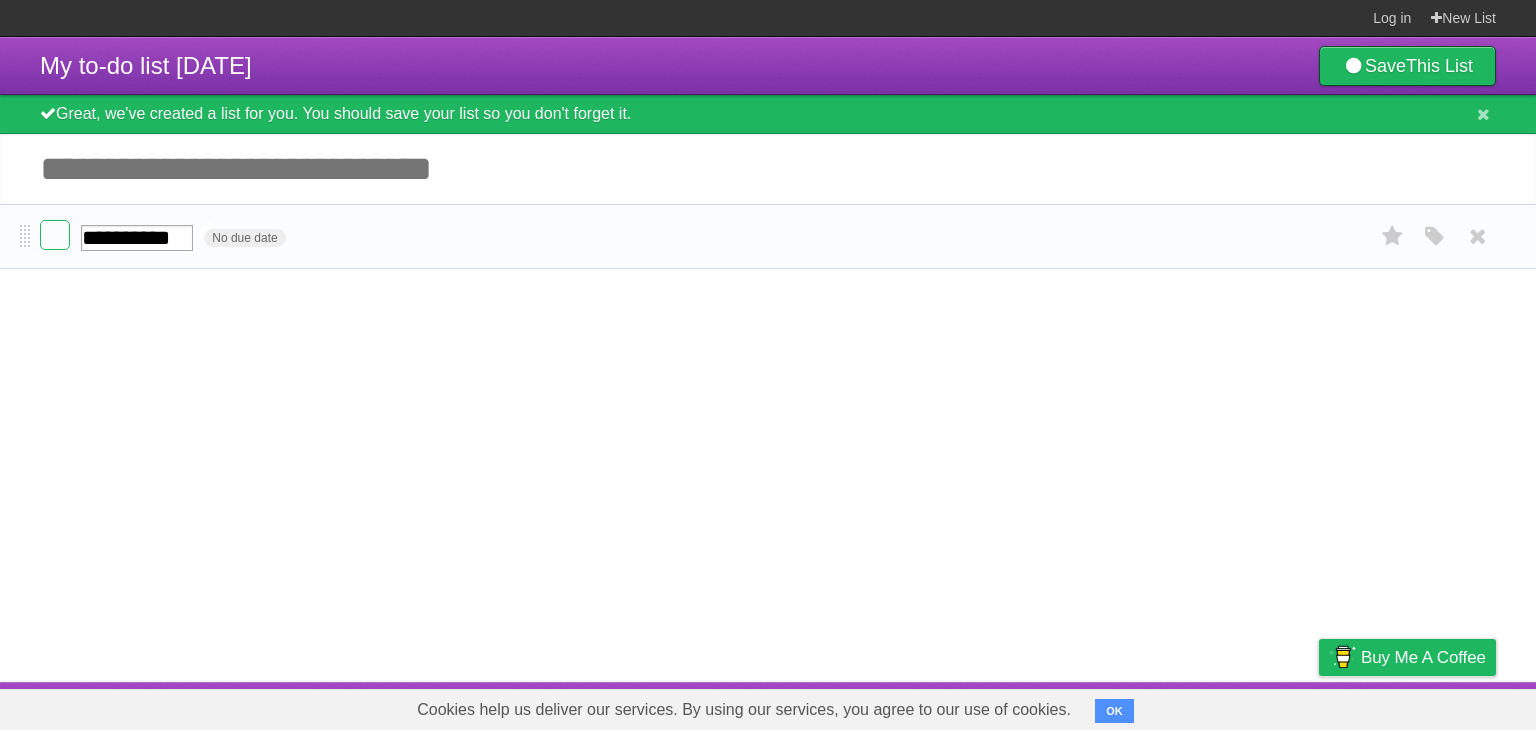 click on "*********" at bounding box center (137, 238) 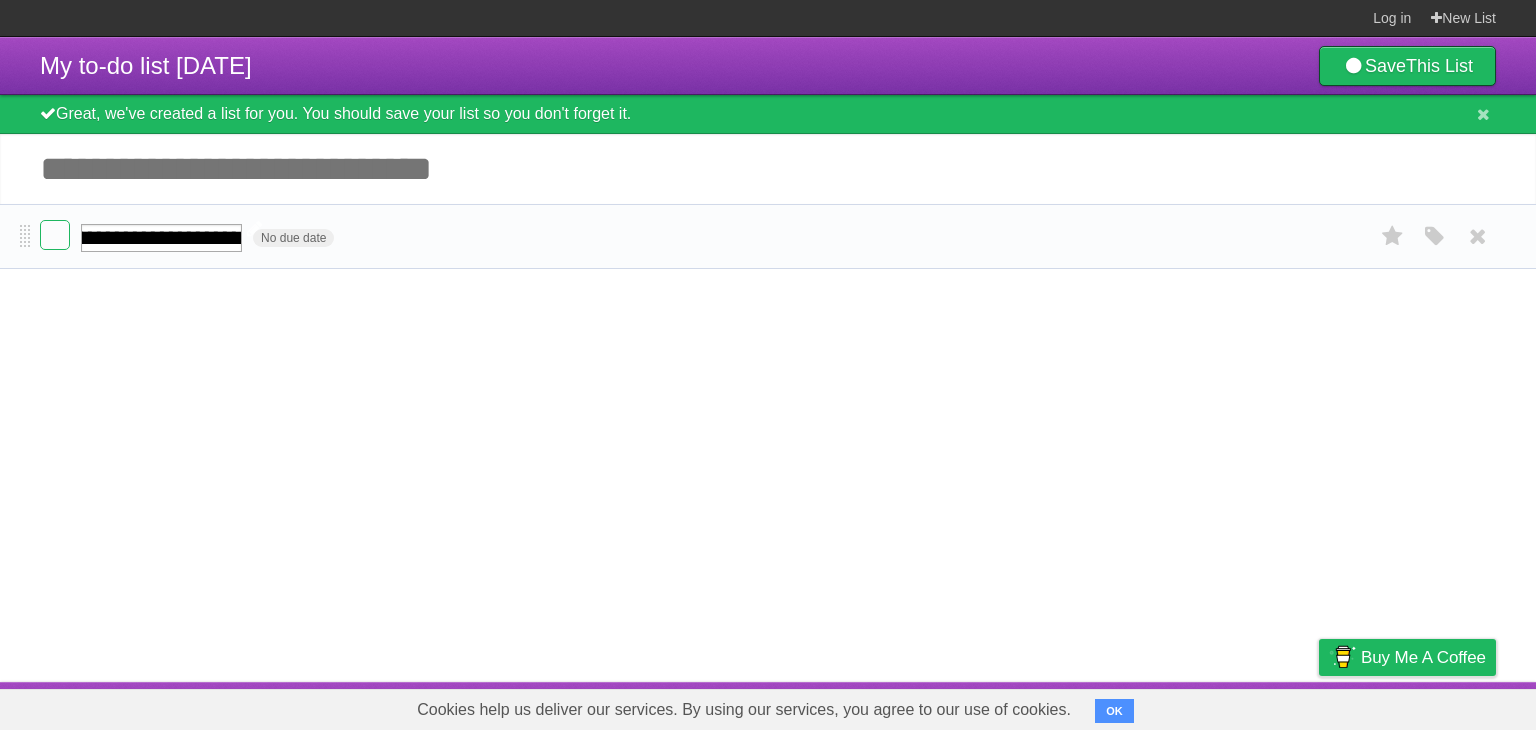 scroll, scrollTop: 0, scrollLeft: 256, axis: horizontal 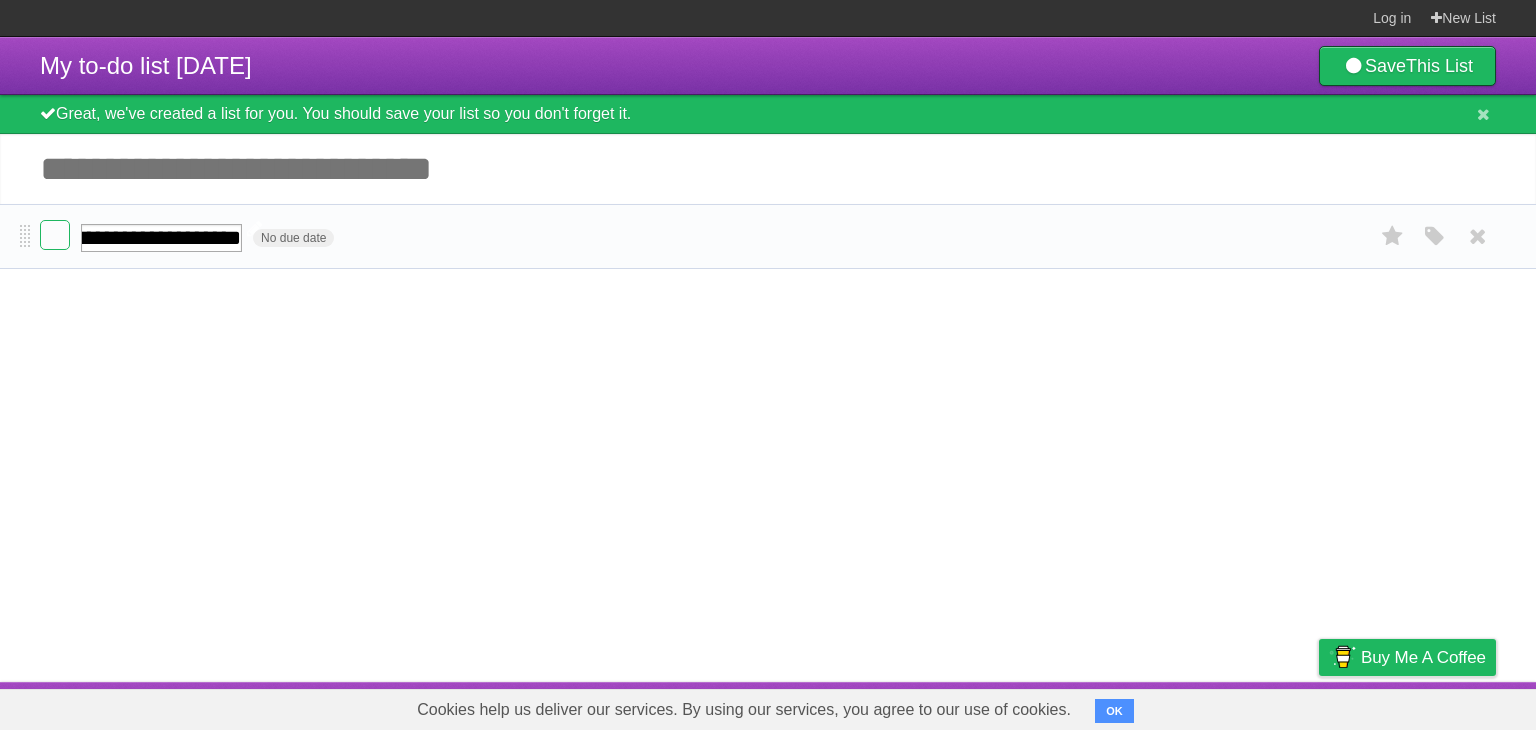 type on "**********" 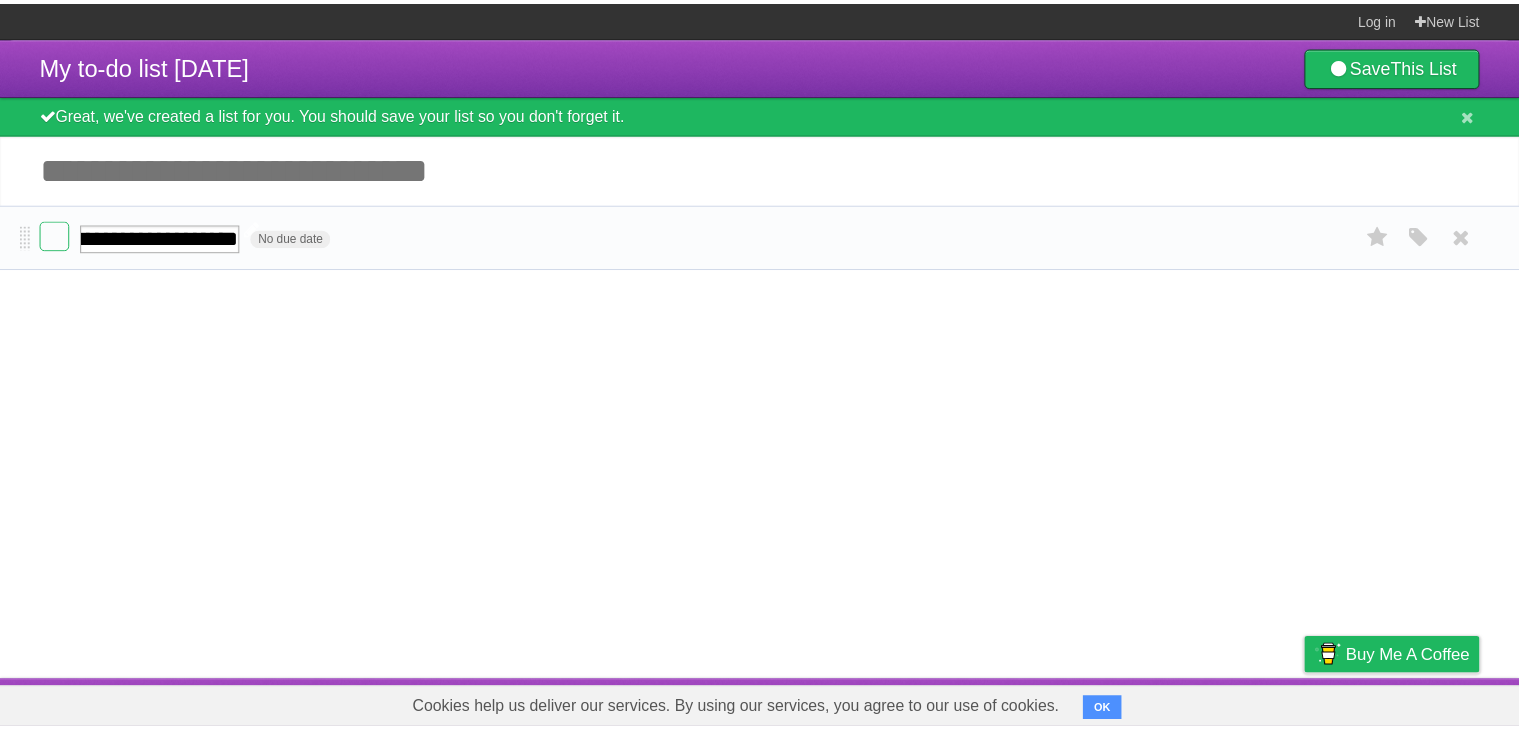 scroll, scrollTop: 0, scrollLeft: 416, axis: horizontal 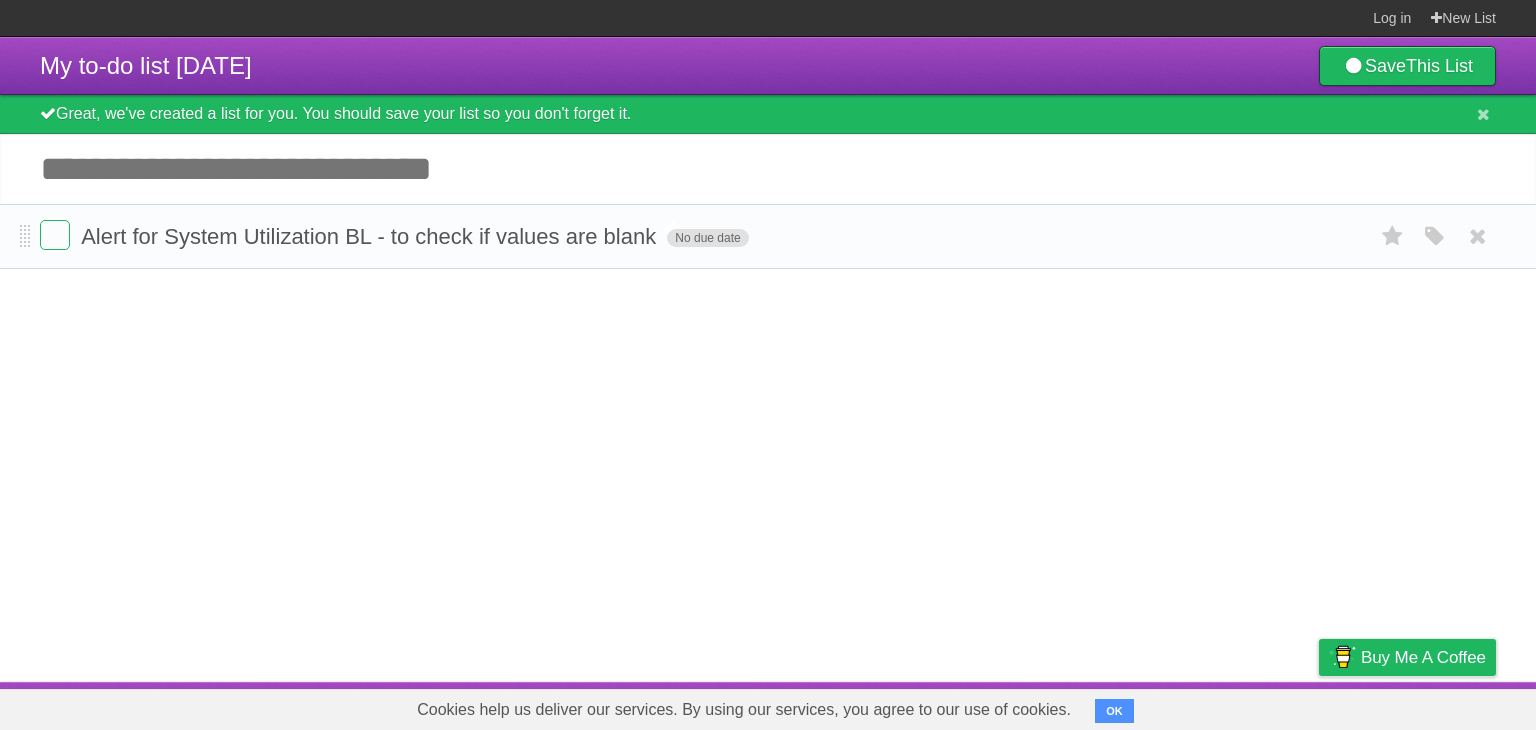 click on "No due date" at bounding box center [707, 238] 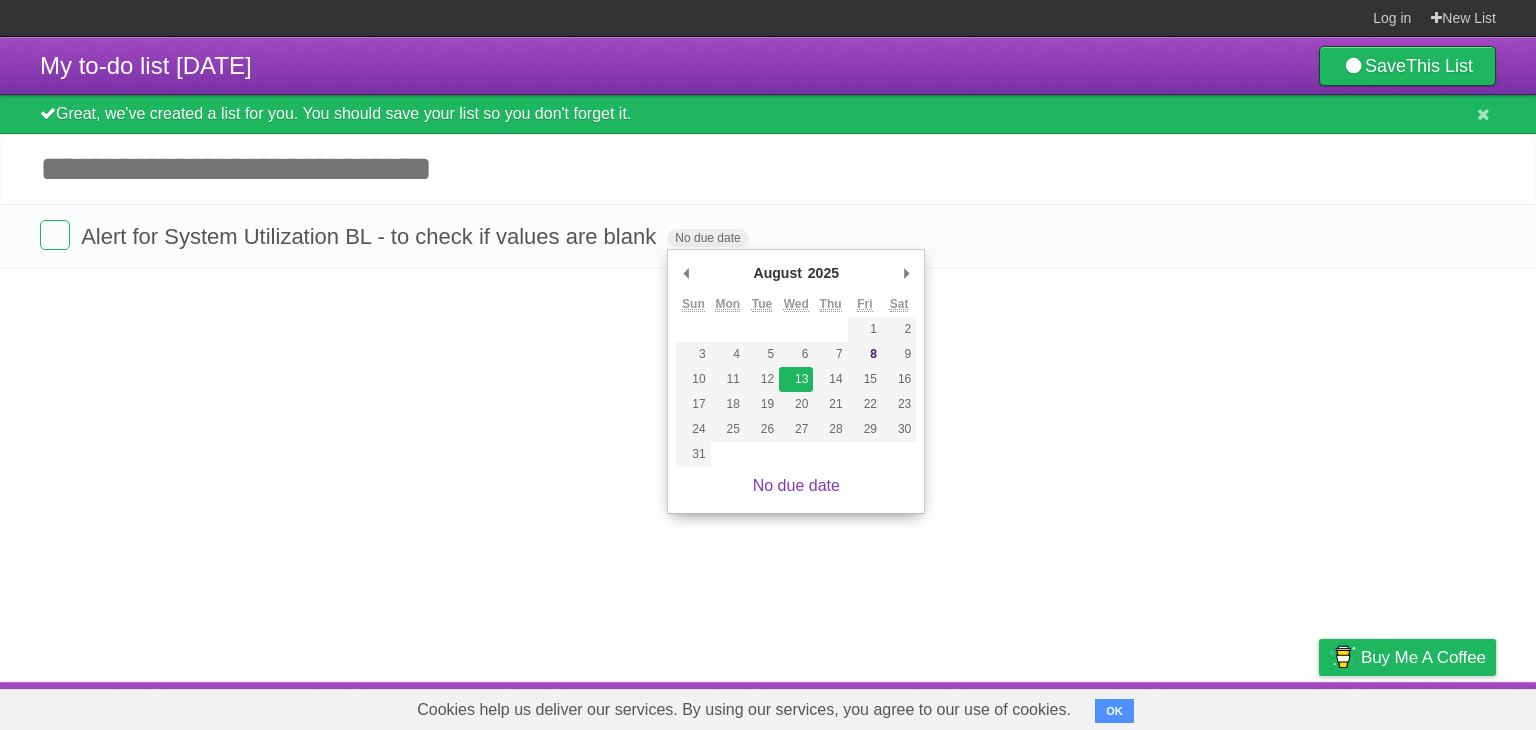 type on "Wed Aug 13 2025" 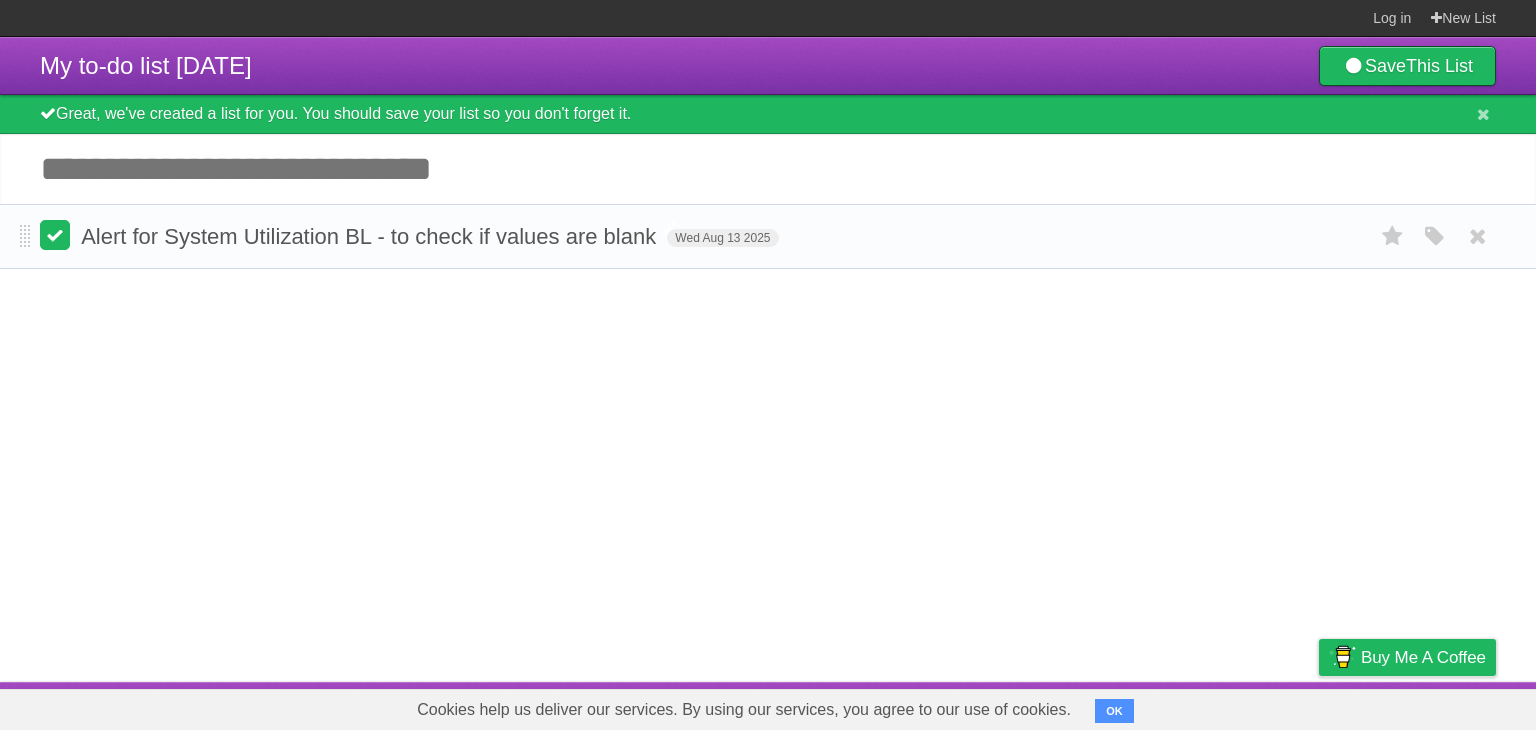 click at bounding box center [55, 235] 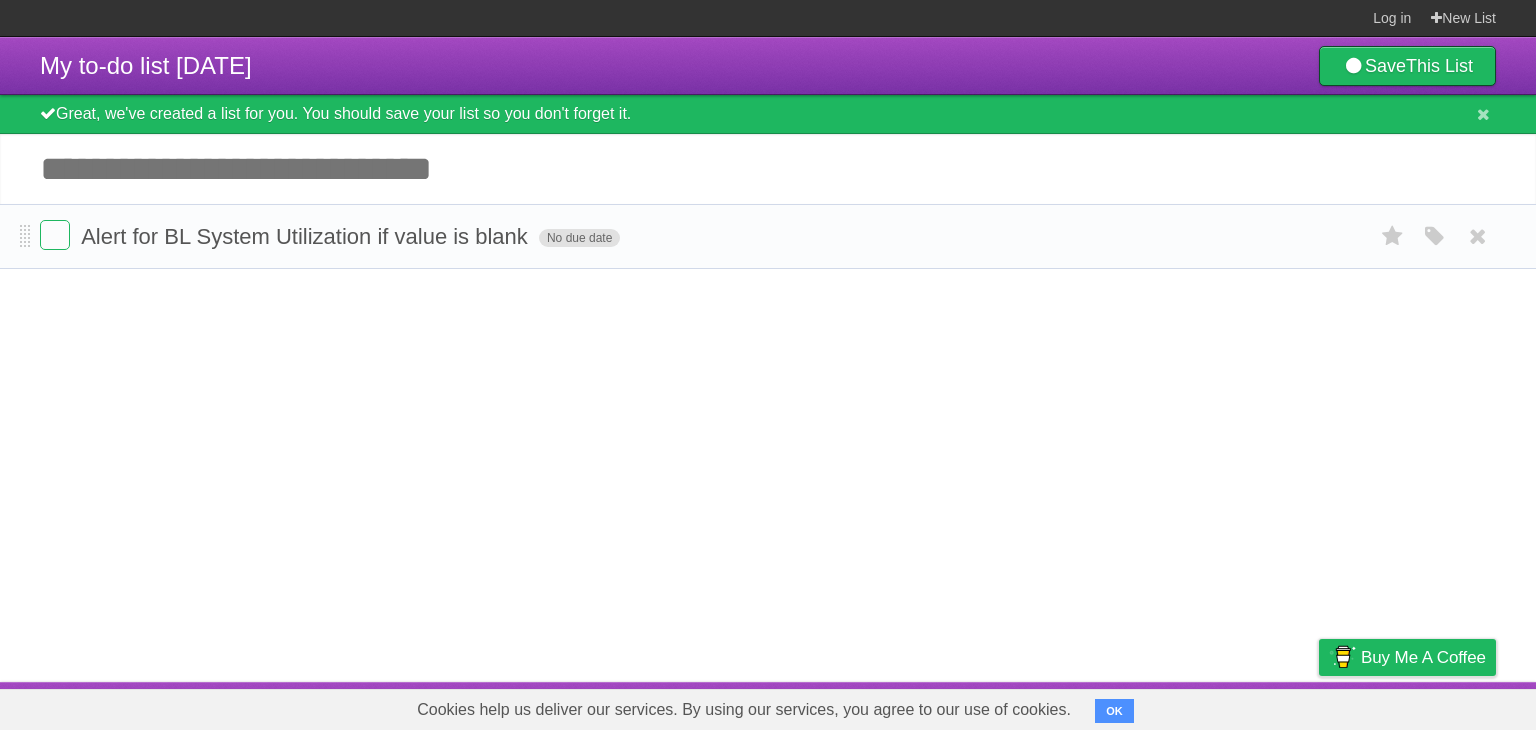 scroll, scrollTop: 0, scrollLeft: 0, axis: both 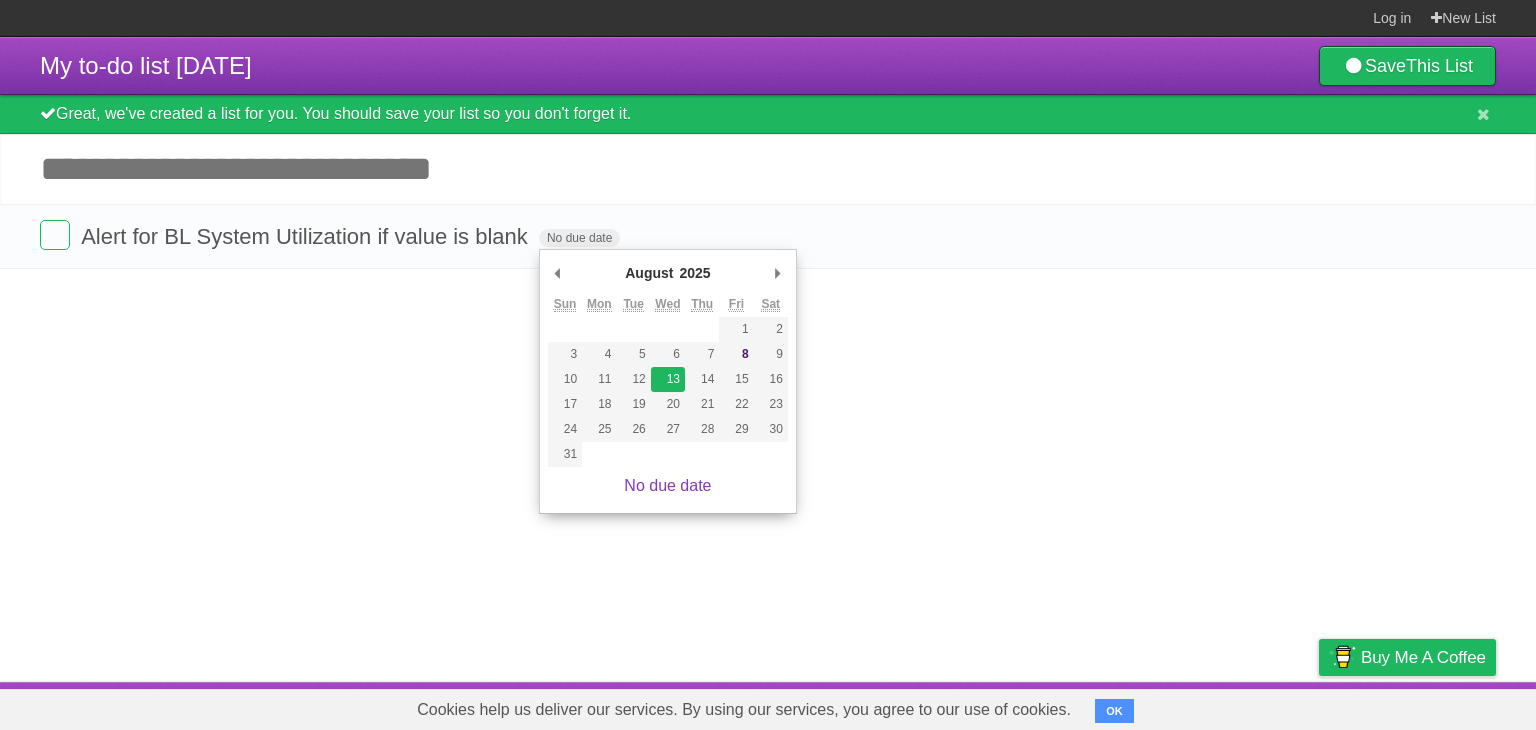 type on "Wed Aug 13 2025" 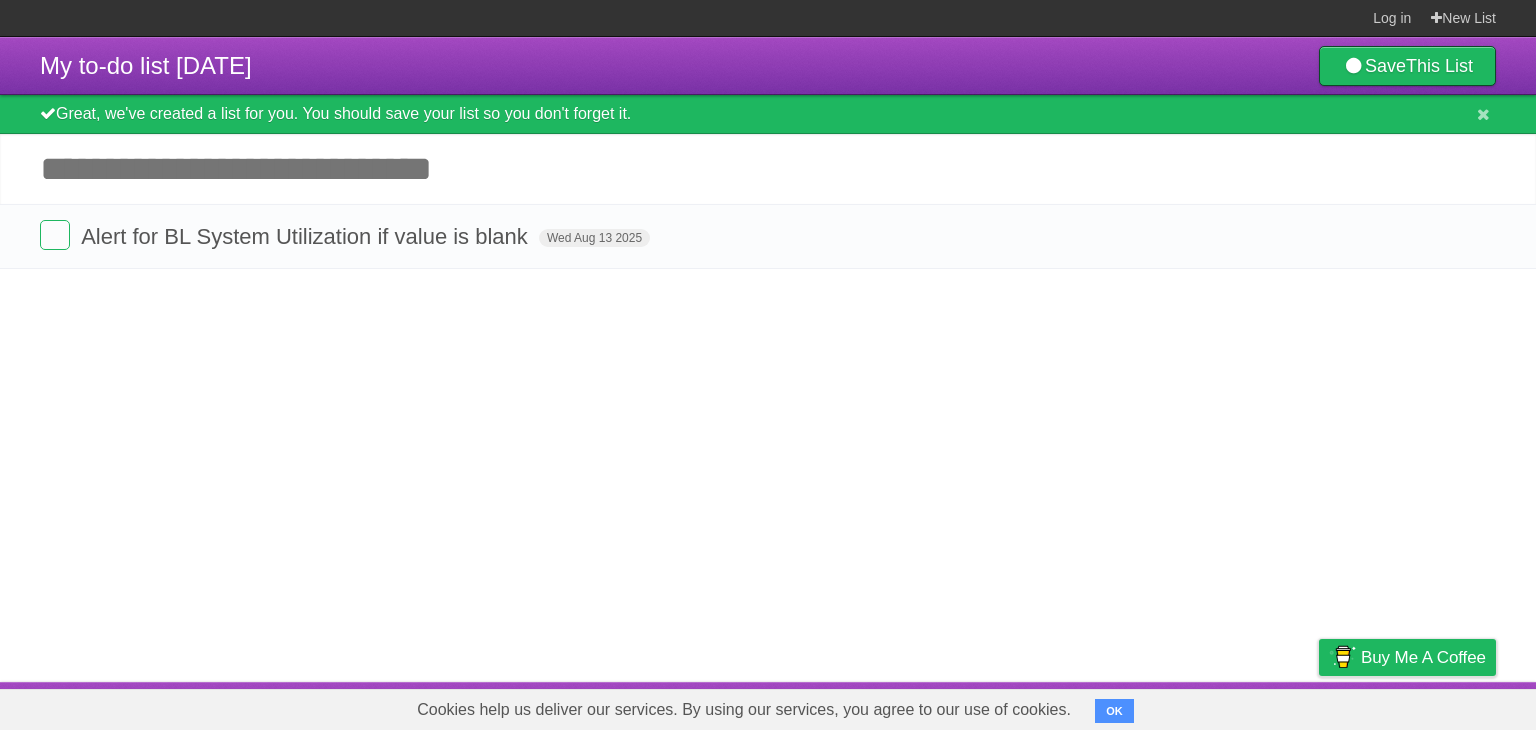 click on "My to-do list [DATE]
Save  This List
Great, we've created a list for you. You should save your list so you don't forget it.
Add another task
*********
Alert for BL System Utilization if value is blank
[DAY] [MONTH] [YEAR]
White
Red
Blue
Green
Purple
Orange" at bounding box center [768, 359] 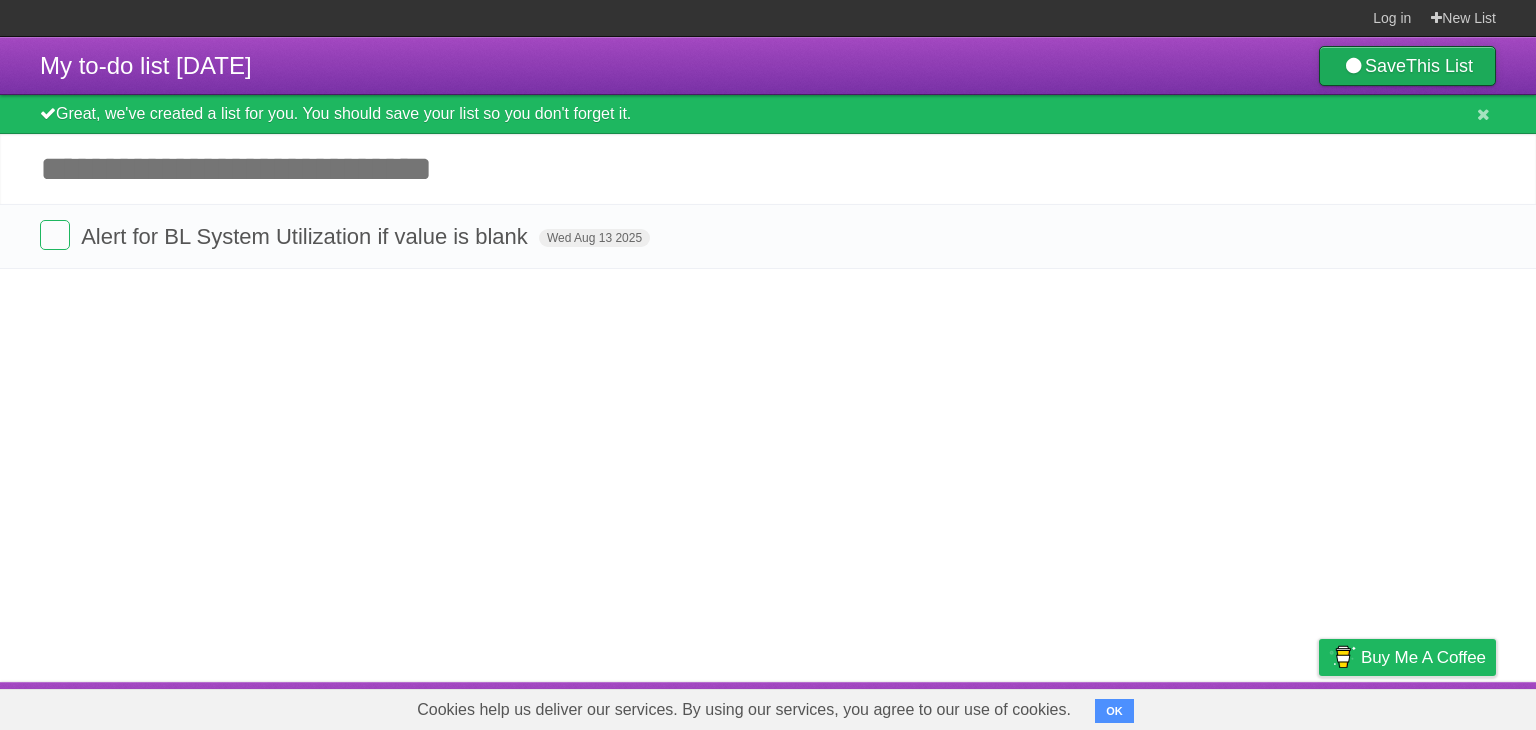 click on "Save  This List" at bounding box center [1407, 66] 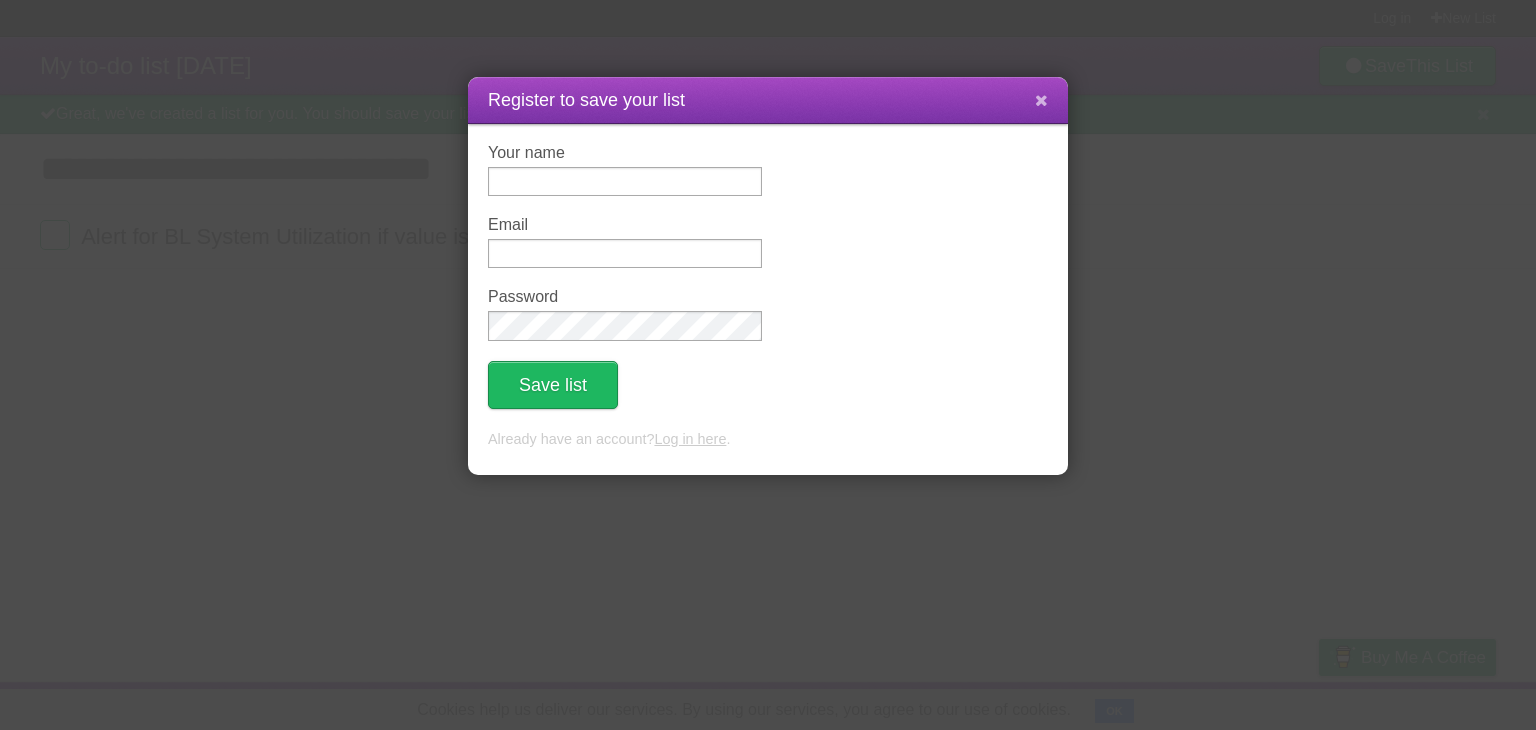 click at bounding box center [1041, 100] 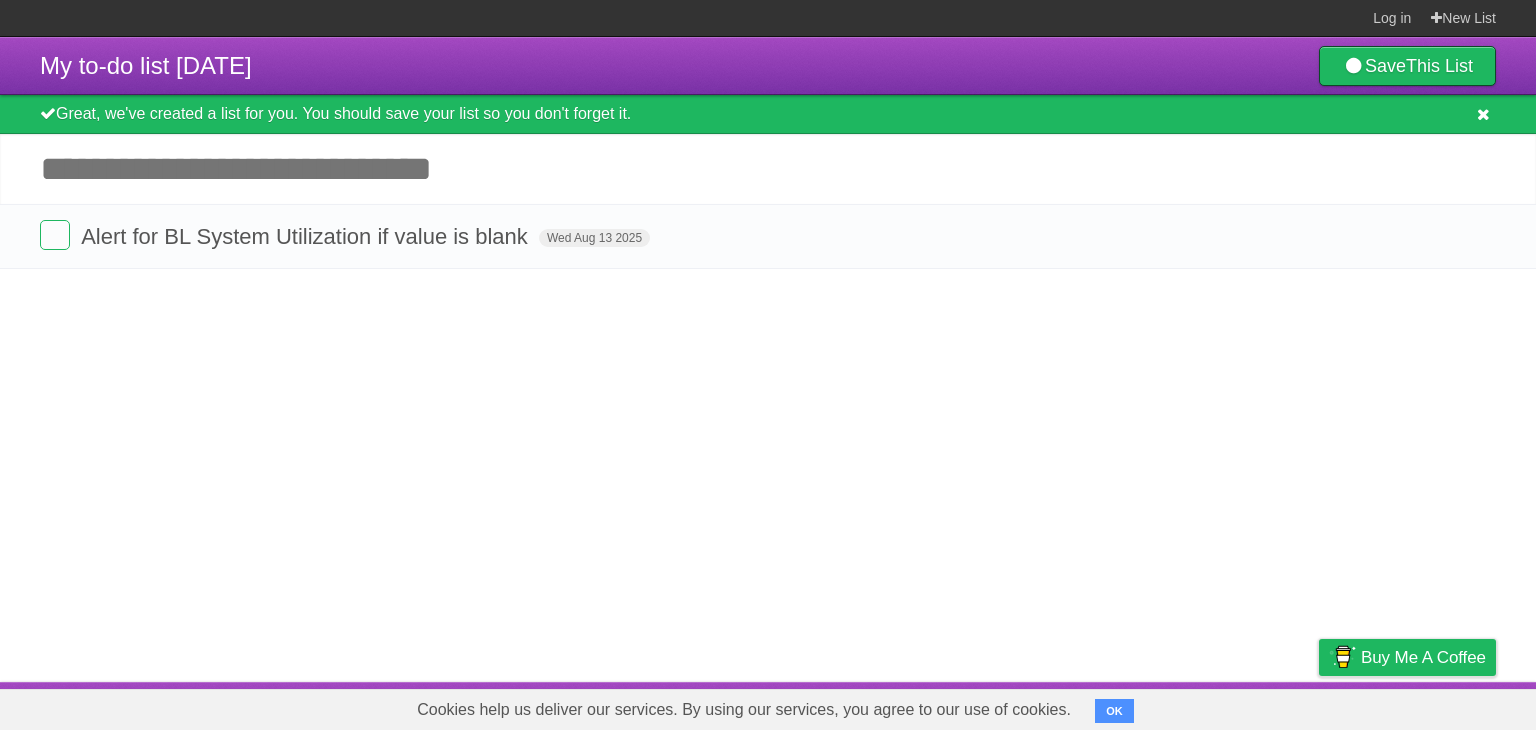 click at bounding box center [1483, 114] 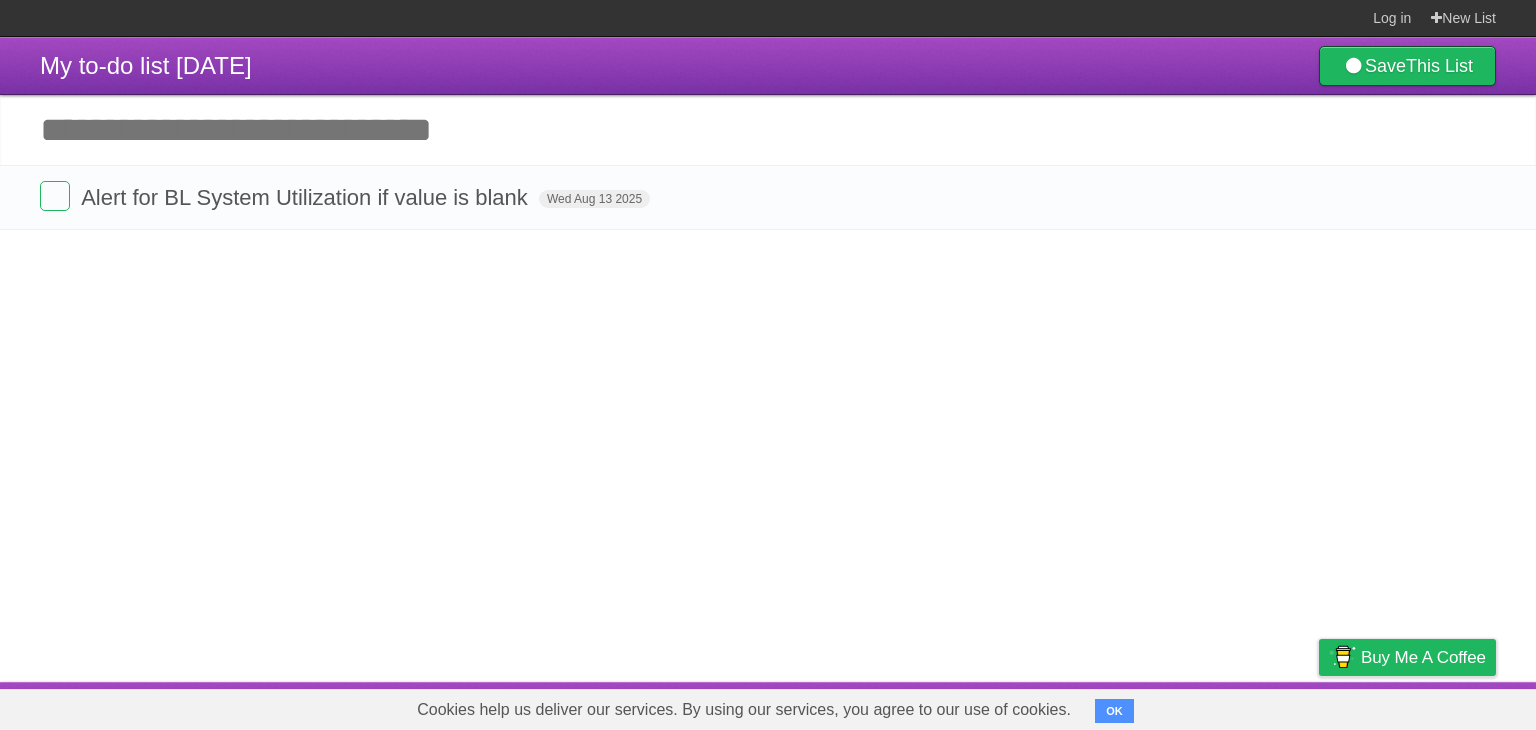 click on "Add another task" at bounding box center [768, 130] 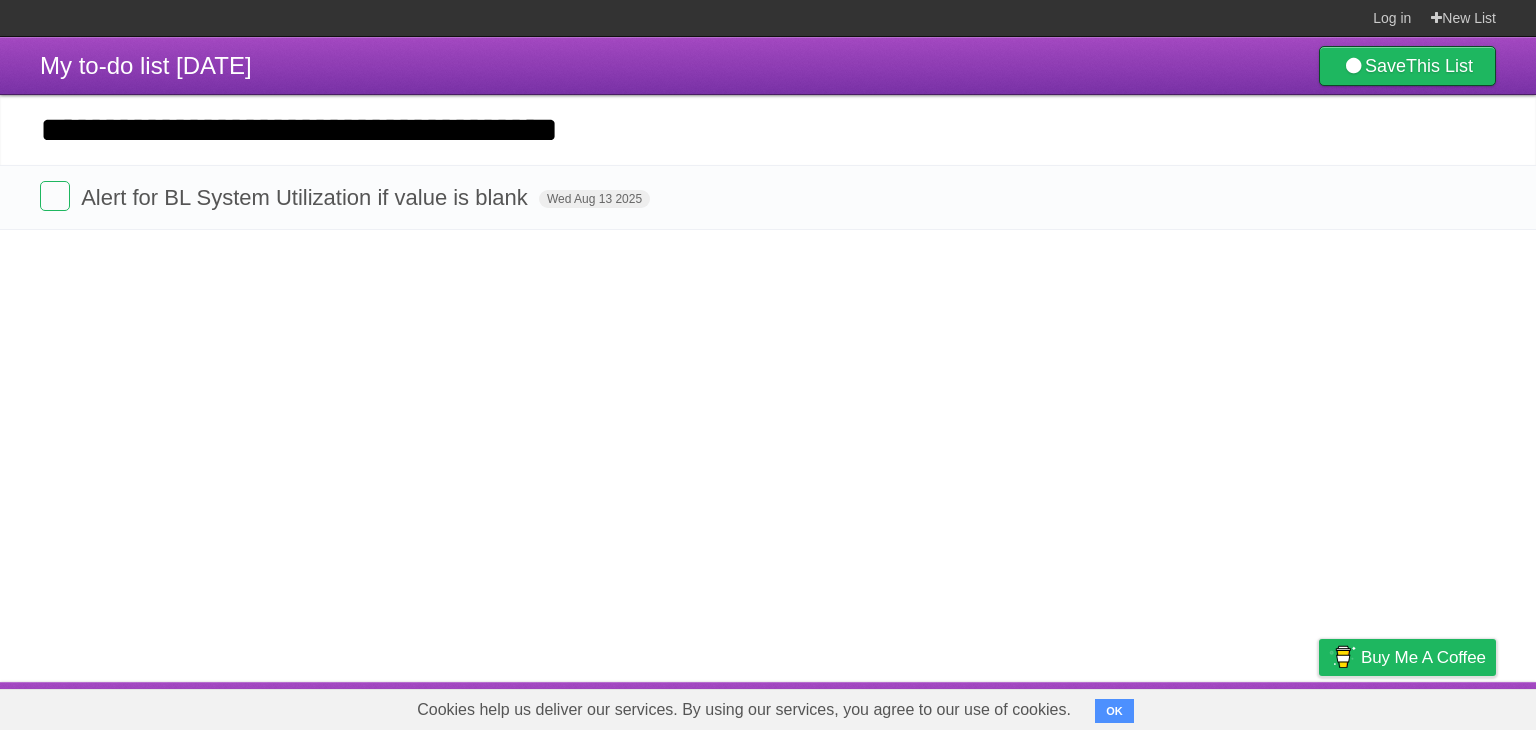 type on "**********" 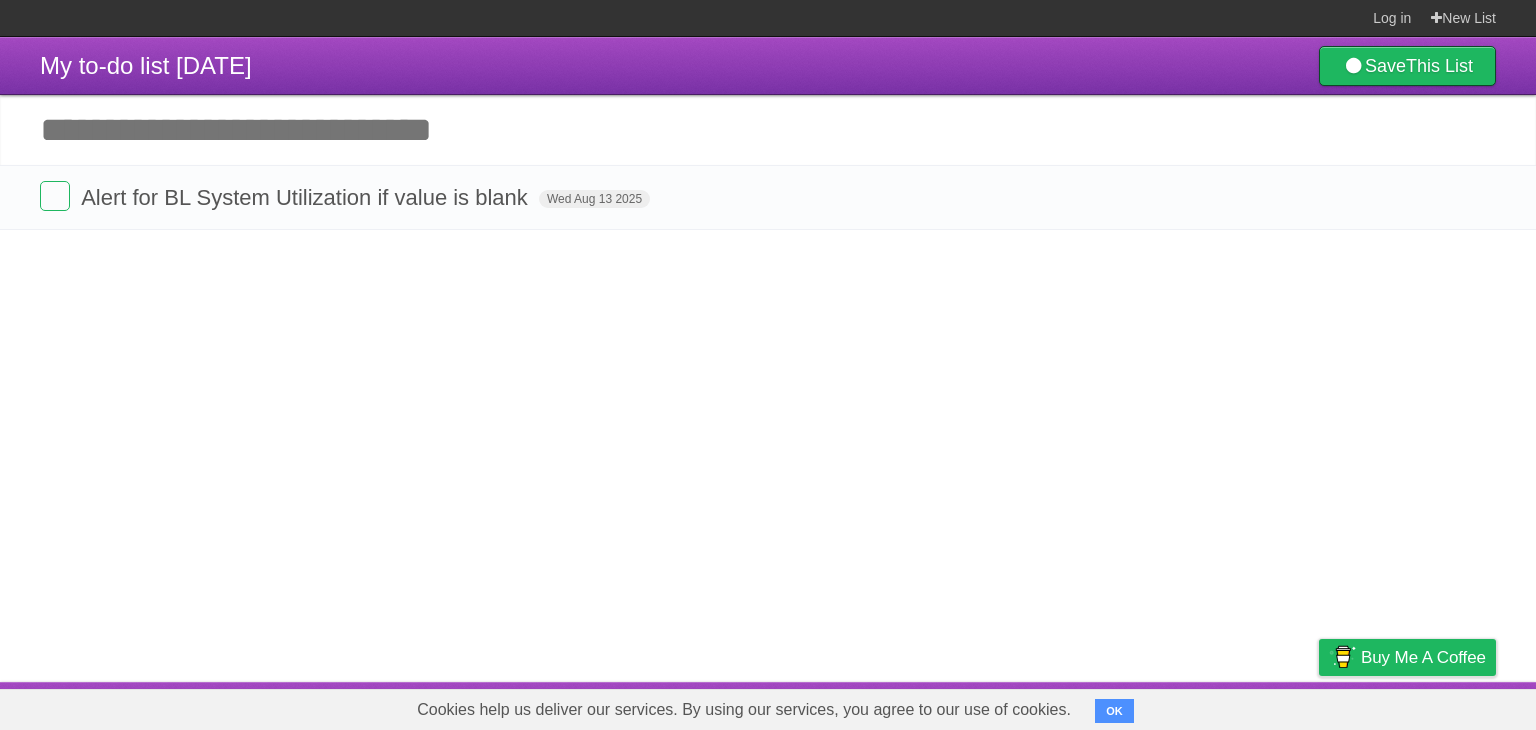 click on "Add another task" at bounding box center [768, 130] 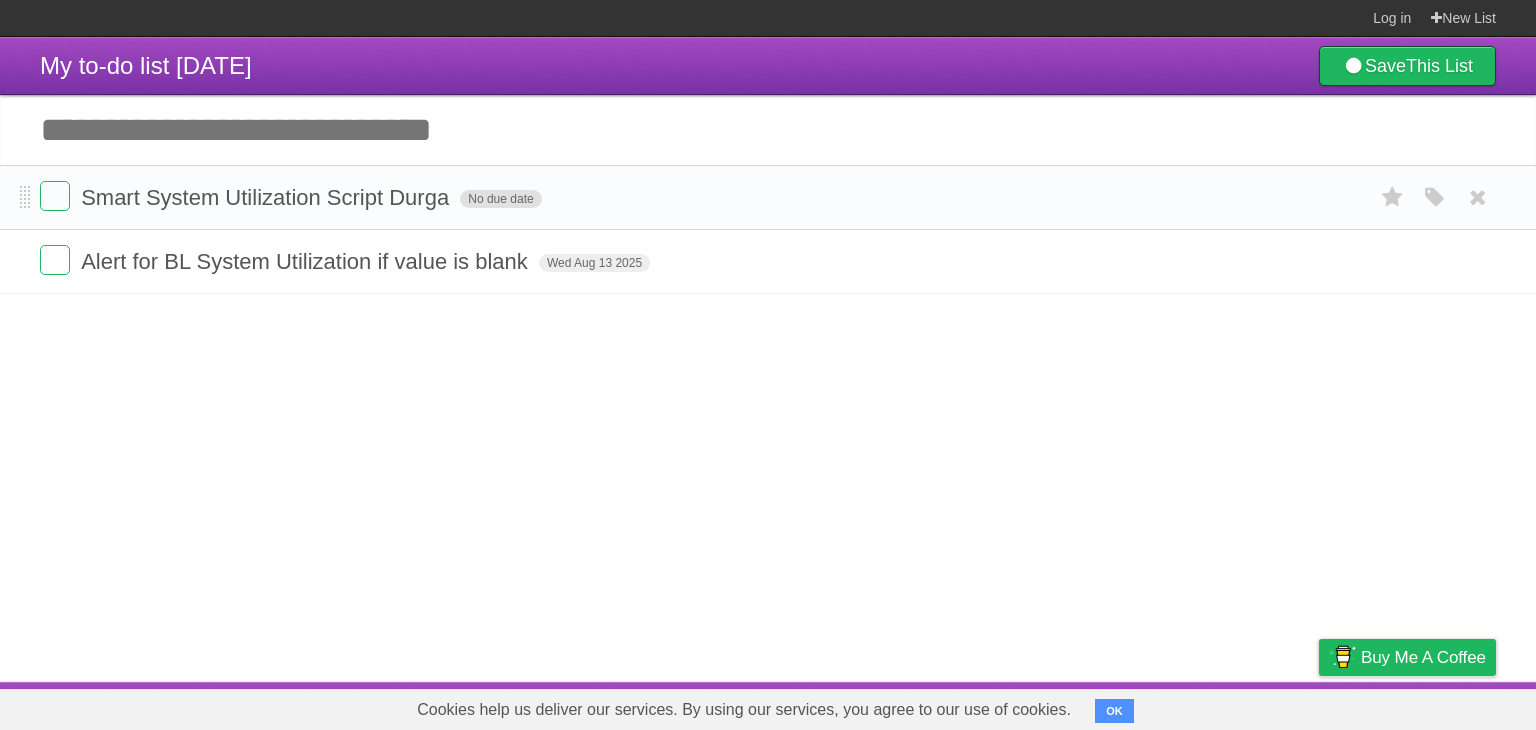 click on "No due date" at bounding box center (500, 199) 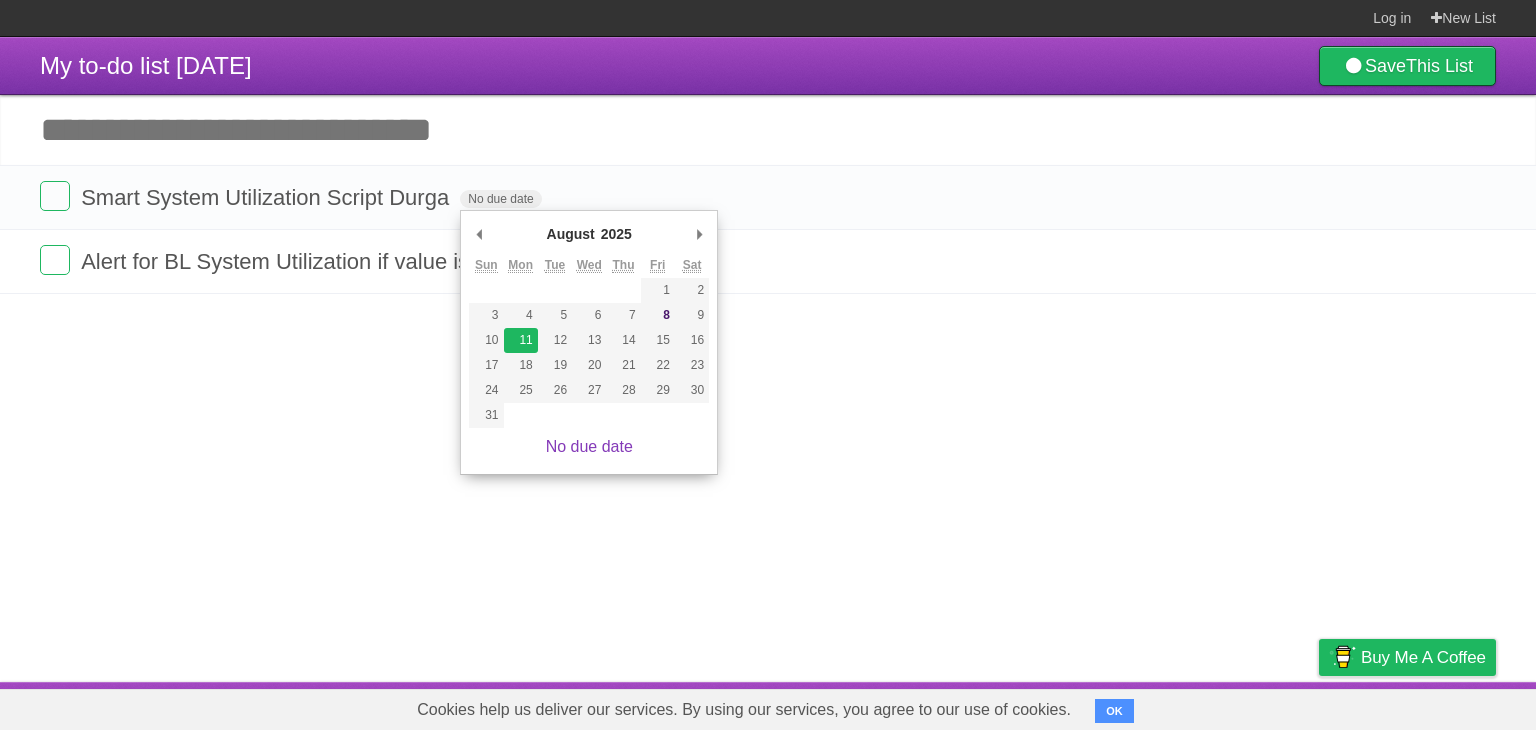 type on "Mon Aug 11 2025" 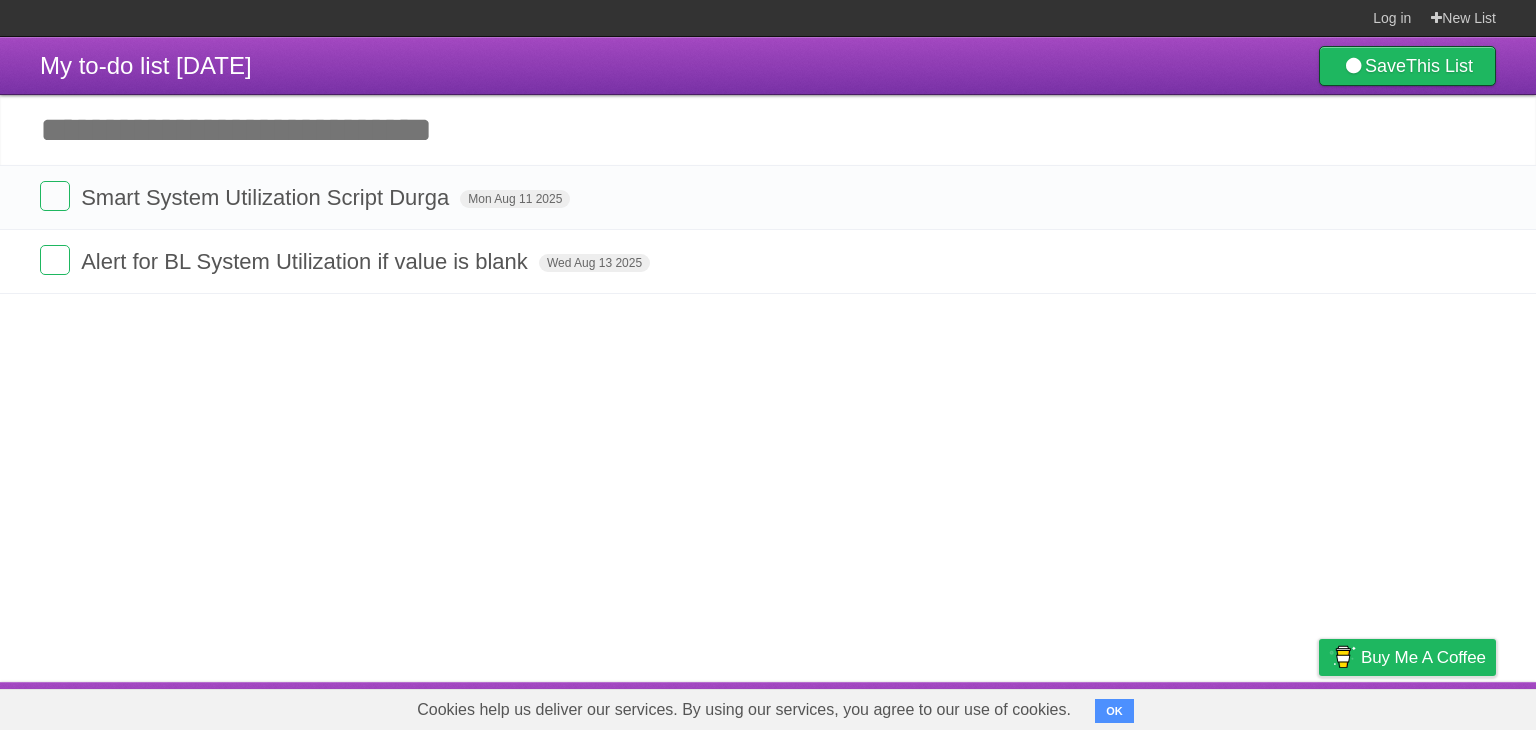 click on "My to-do list [DATE]
Save  This List
Great, we've created a list for you. You should save your list so you don't forget it.
Add another task
*********
Smart System Utilization Script [LAST]
[DAY] [MONTH] [YEAR]
White
Red
Blue
Green
Purple
Orange
Alert for BL System Utilization if value is blank
[DAY] [MONTH] [YEAR]
White
Red
Blue
Green
Purple
Orange" at bounding box center (768, 359) 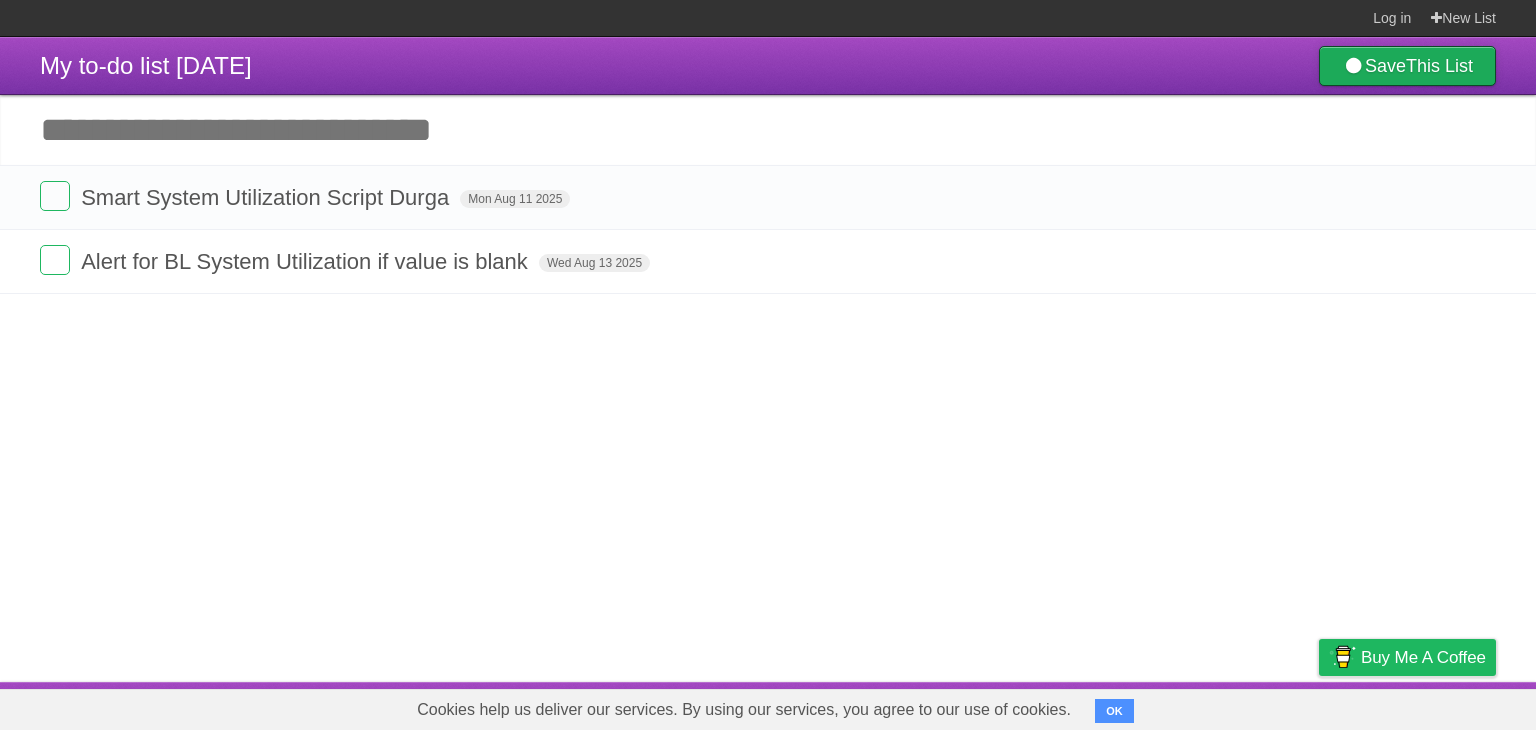click on "Save  This List" at bounding box center (1407, 66) 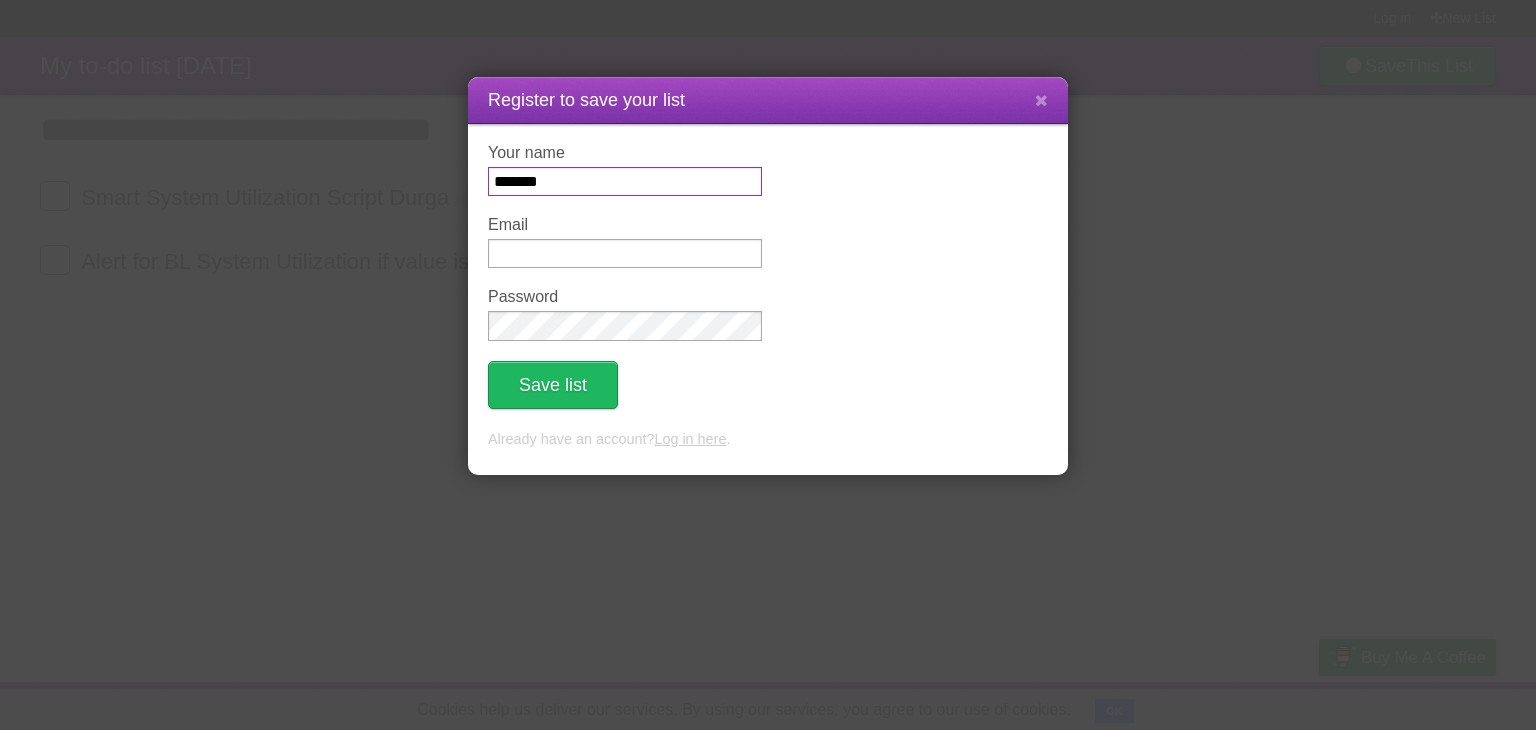 type on "*******" 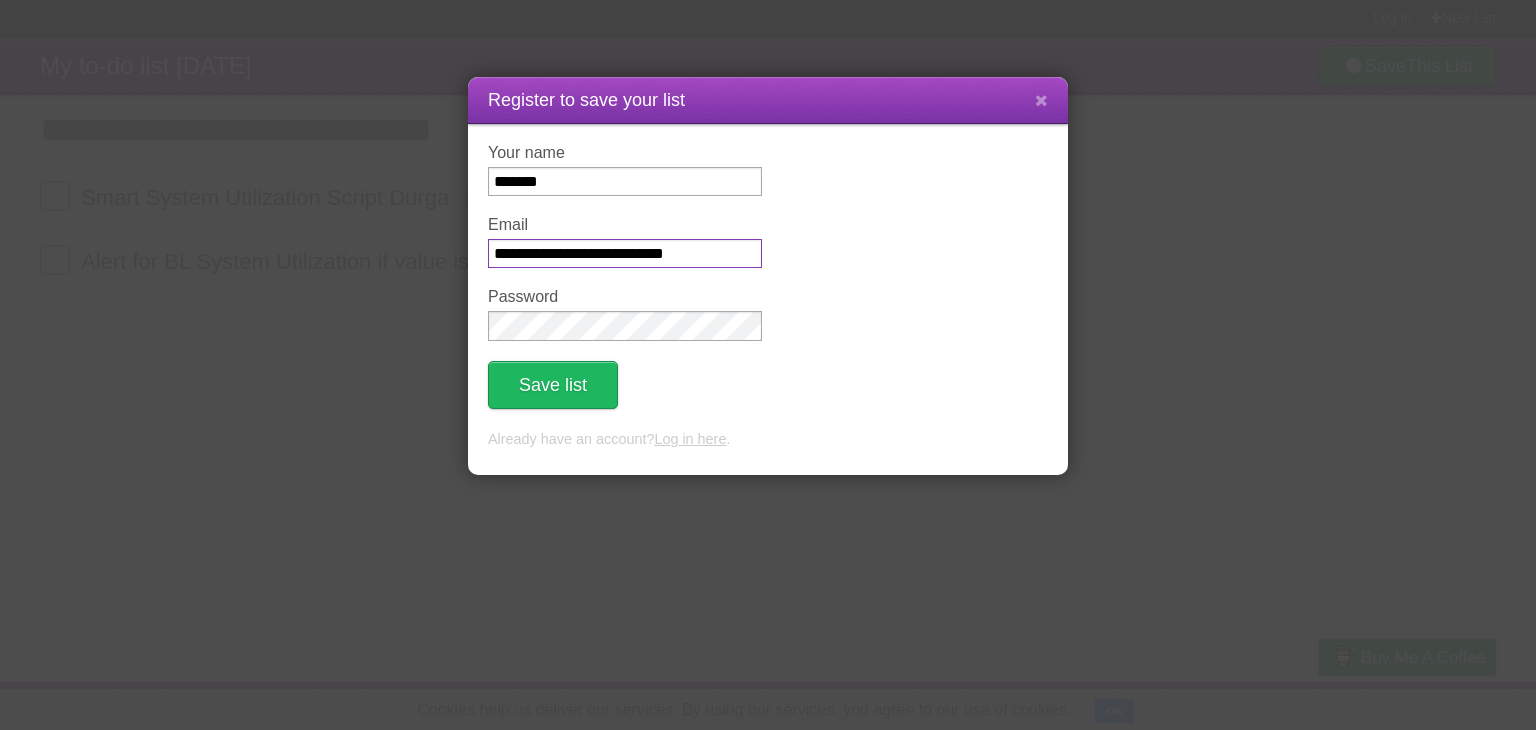 type on "**********" 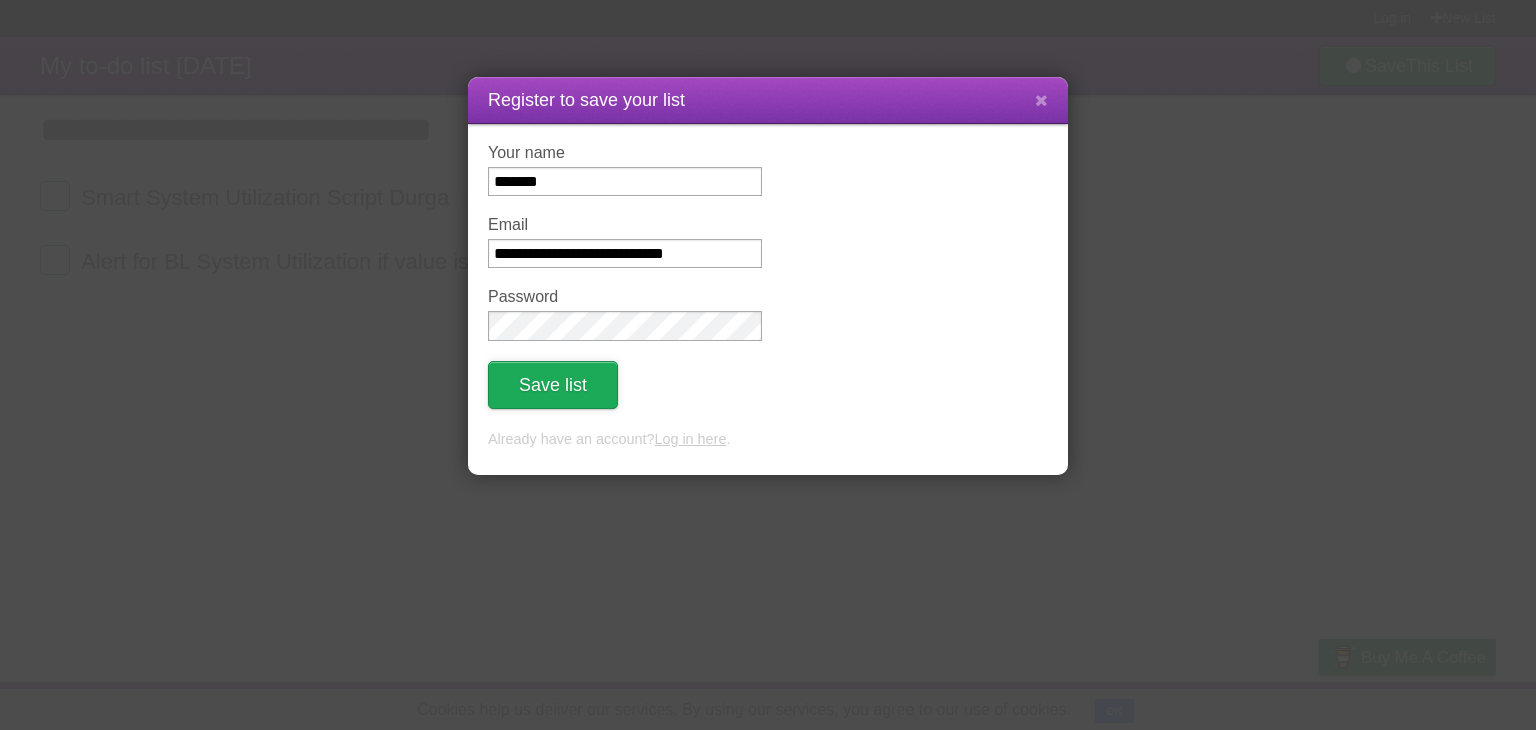 click on "Save list" at bounding box center [553, 385] 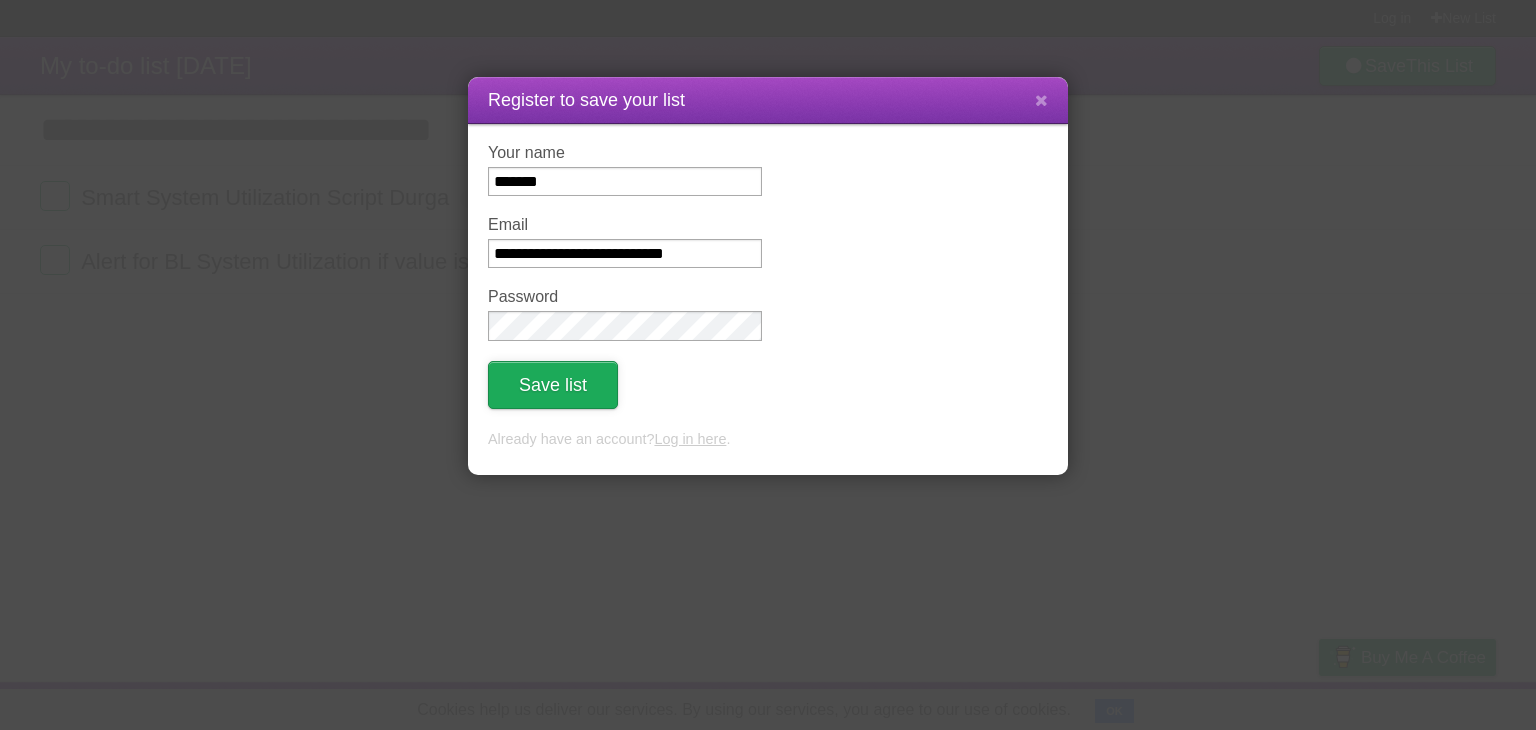 type 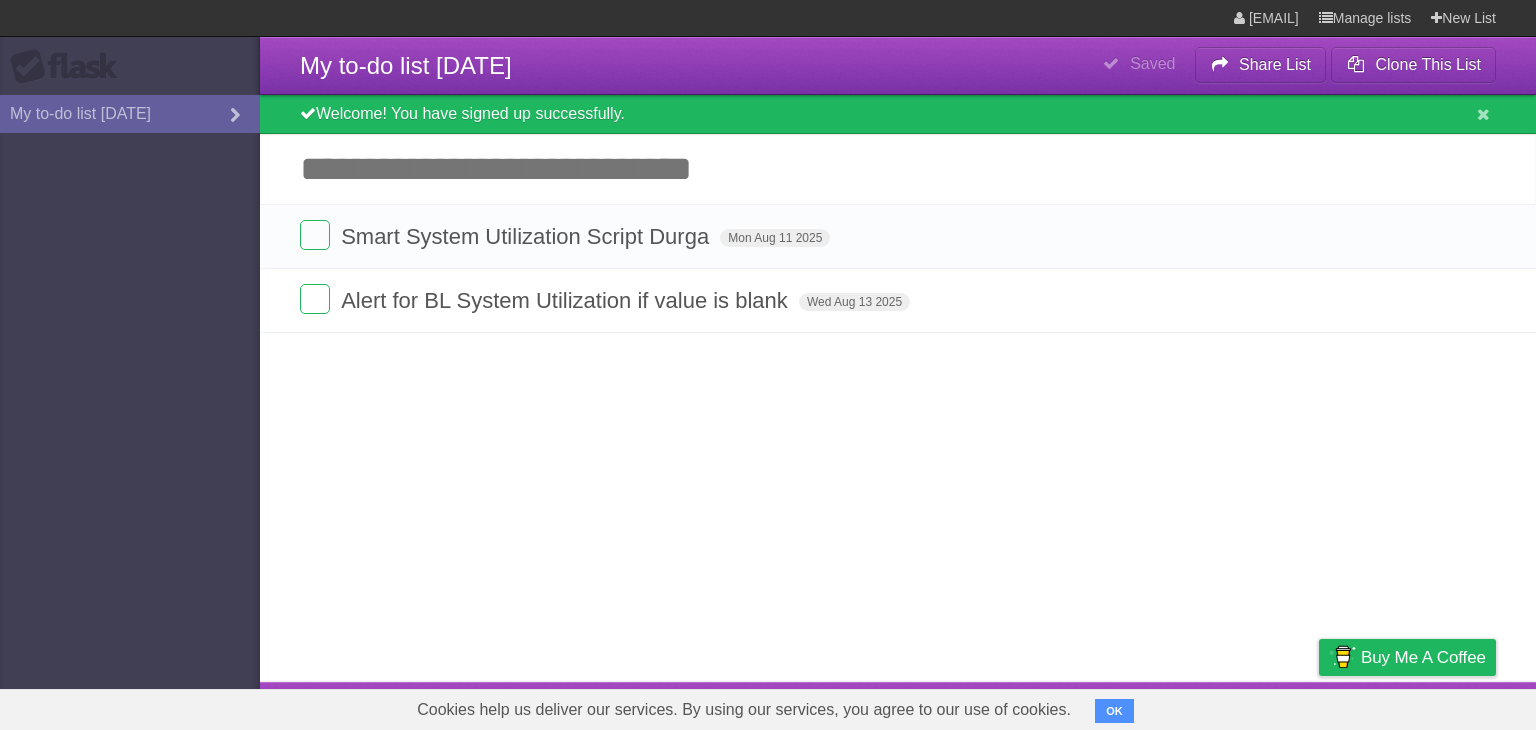 scroll, scrollTop: 0, scrollLeft: 0, axis: both 